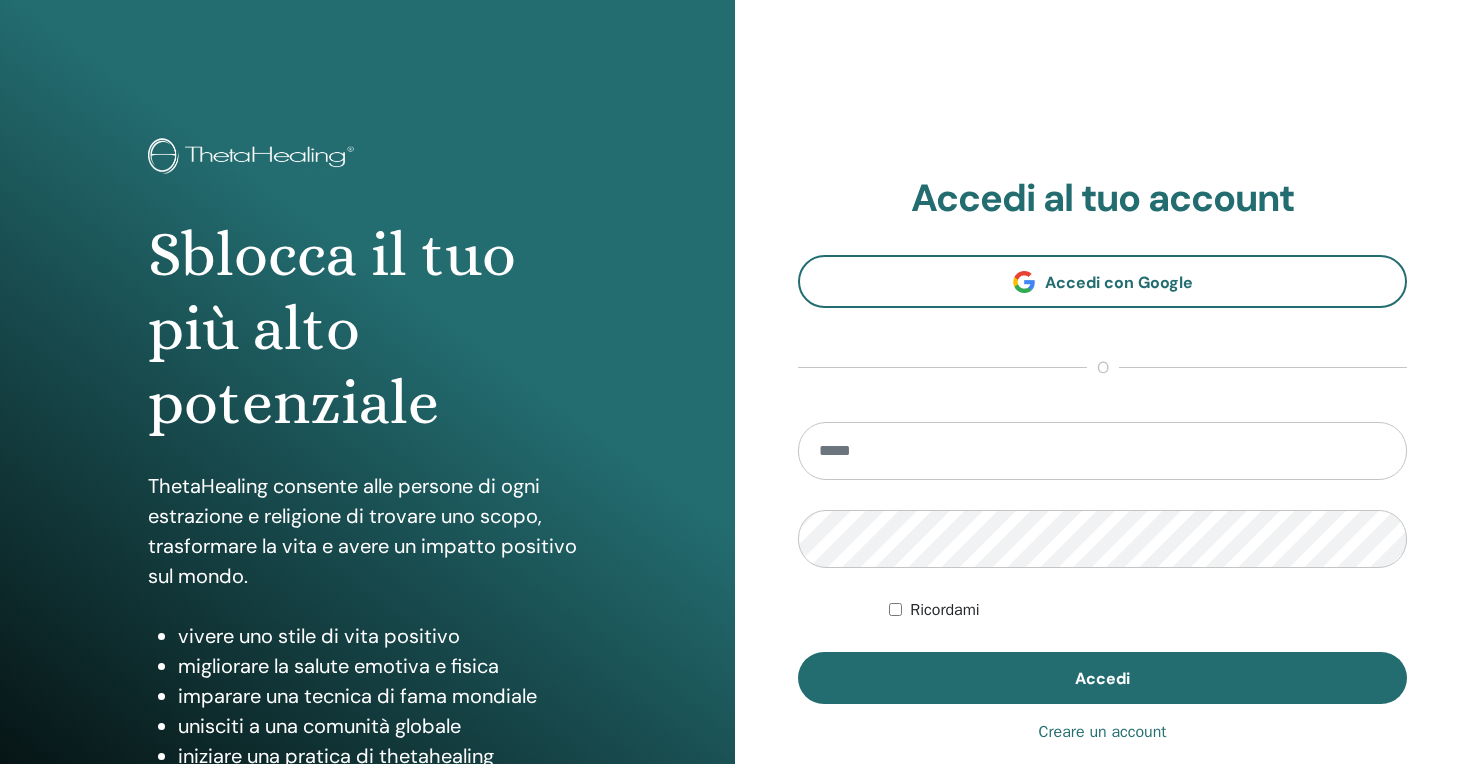 scroll, scrollTop: 0, scrollLeft: 0, axis: both 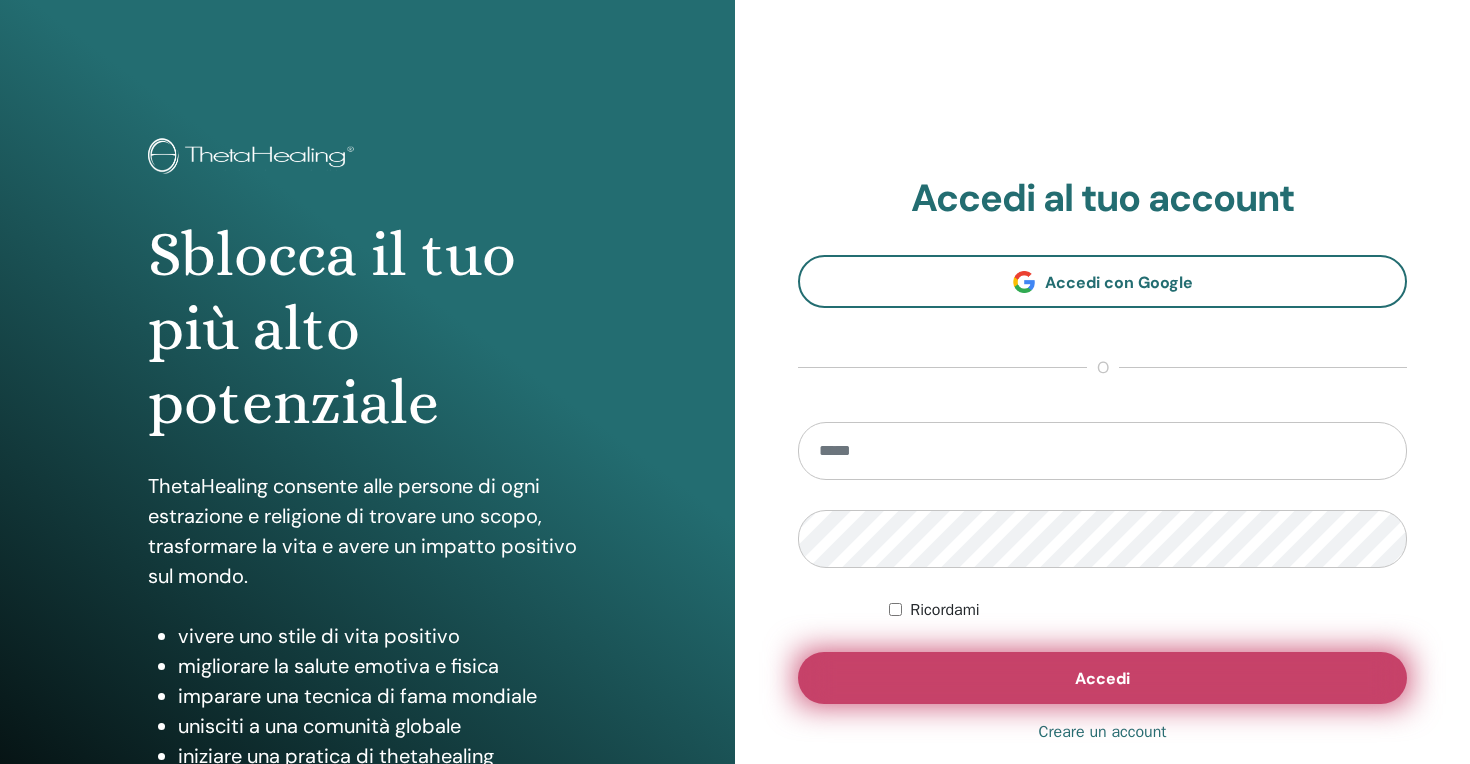 type on "**********" 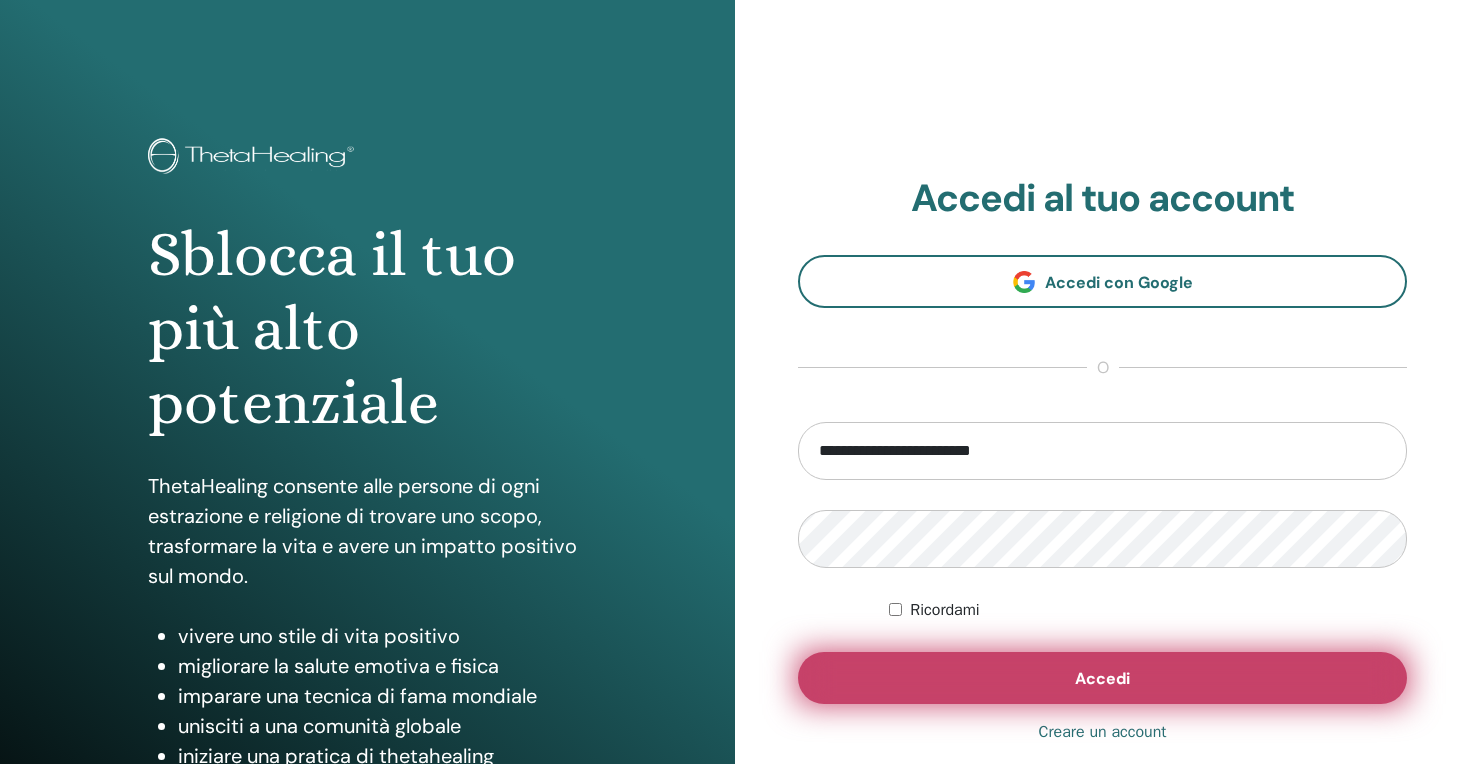 click on "Accedi" at bounding box center [1102, 678] 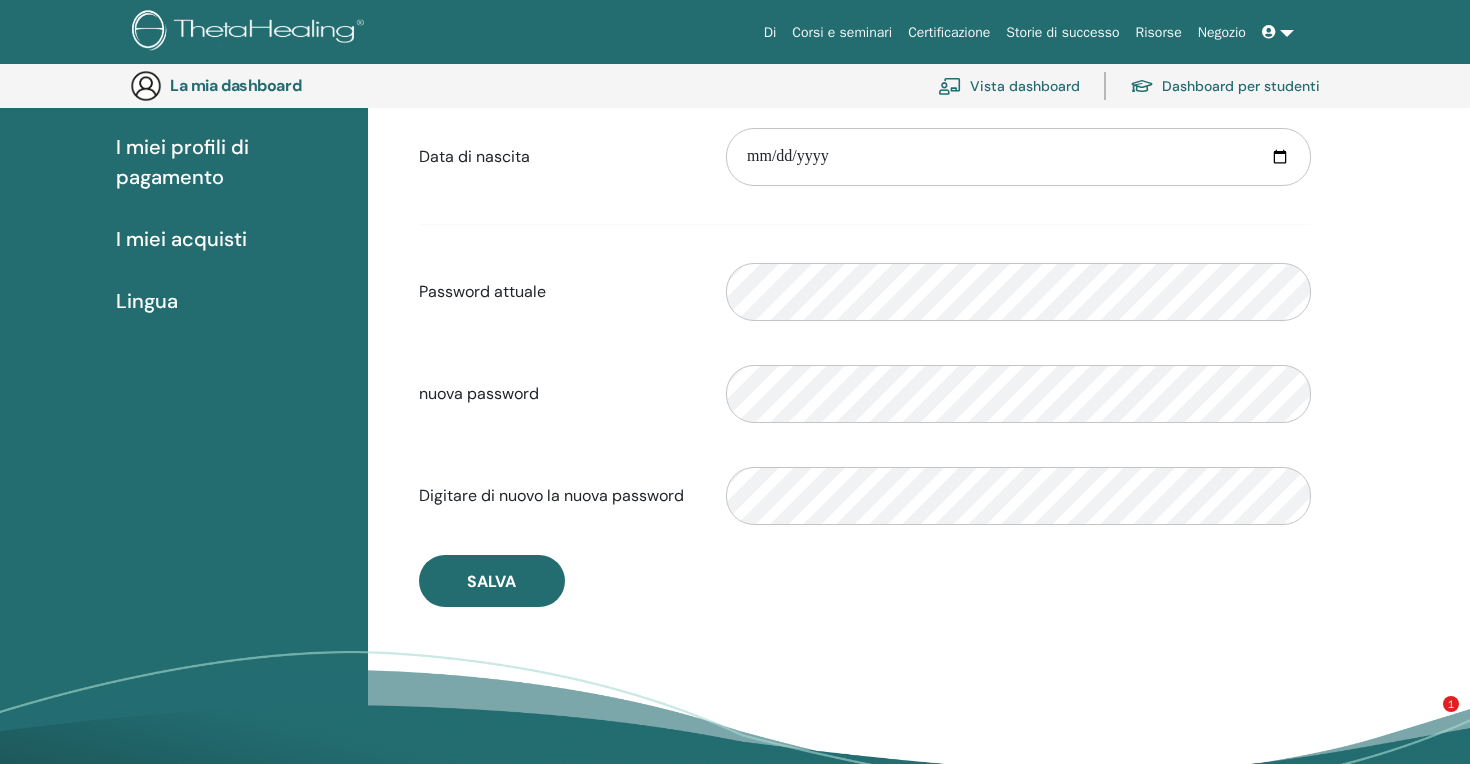 scroll, scrollTop: 321, scrollLeft: 0, axis: vertical 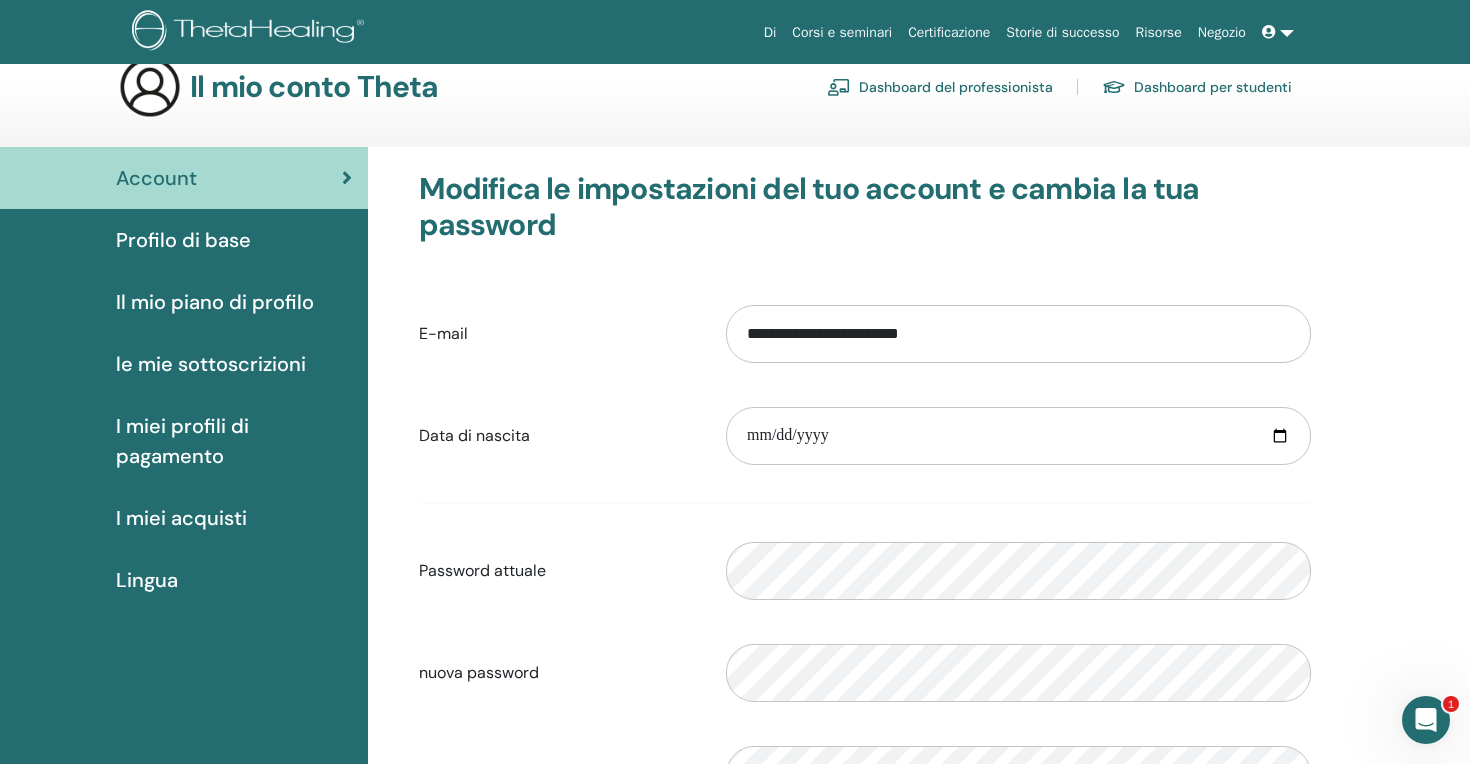 click on "I miei acquisti" at bounding box center [181, 518] 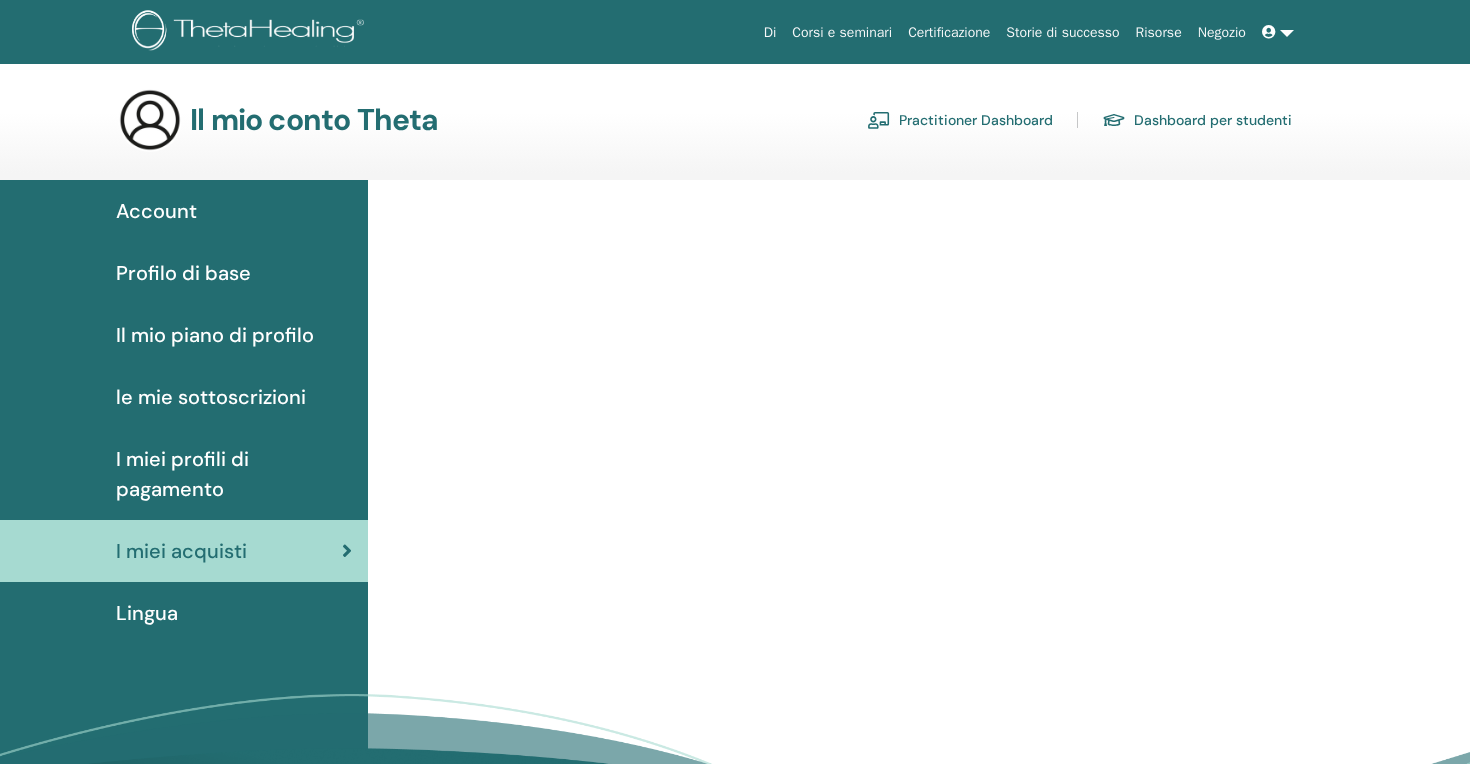 scroll, scrollTop: 0, scrollLeft: 0, axis: both 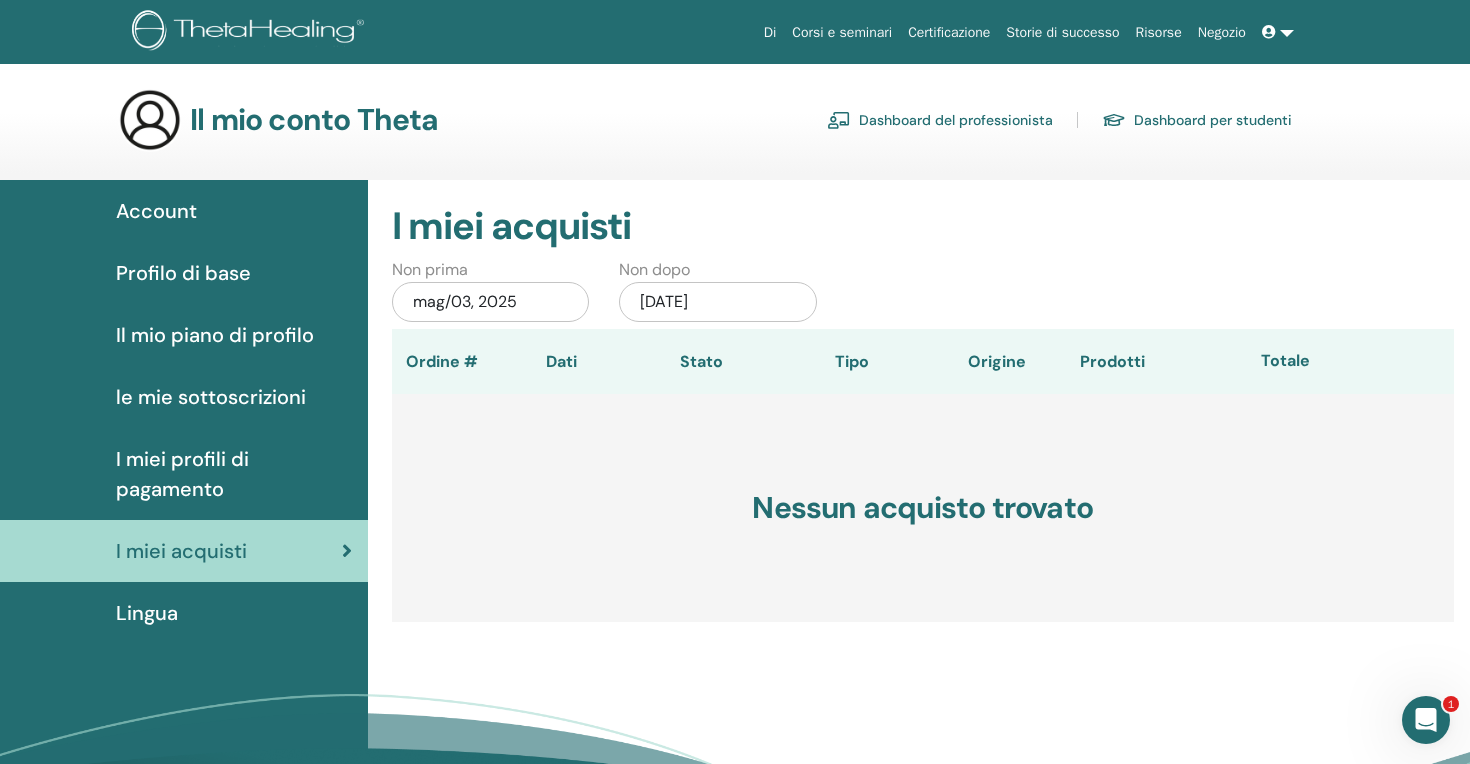click on "I miei profili di pagamento" at bounding box center (234, 474) 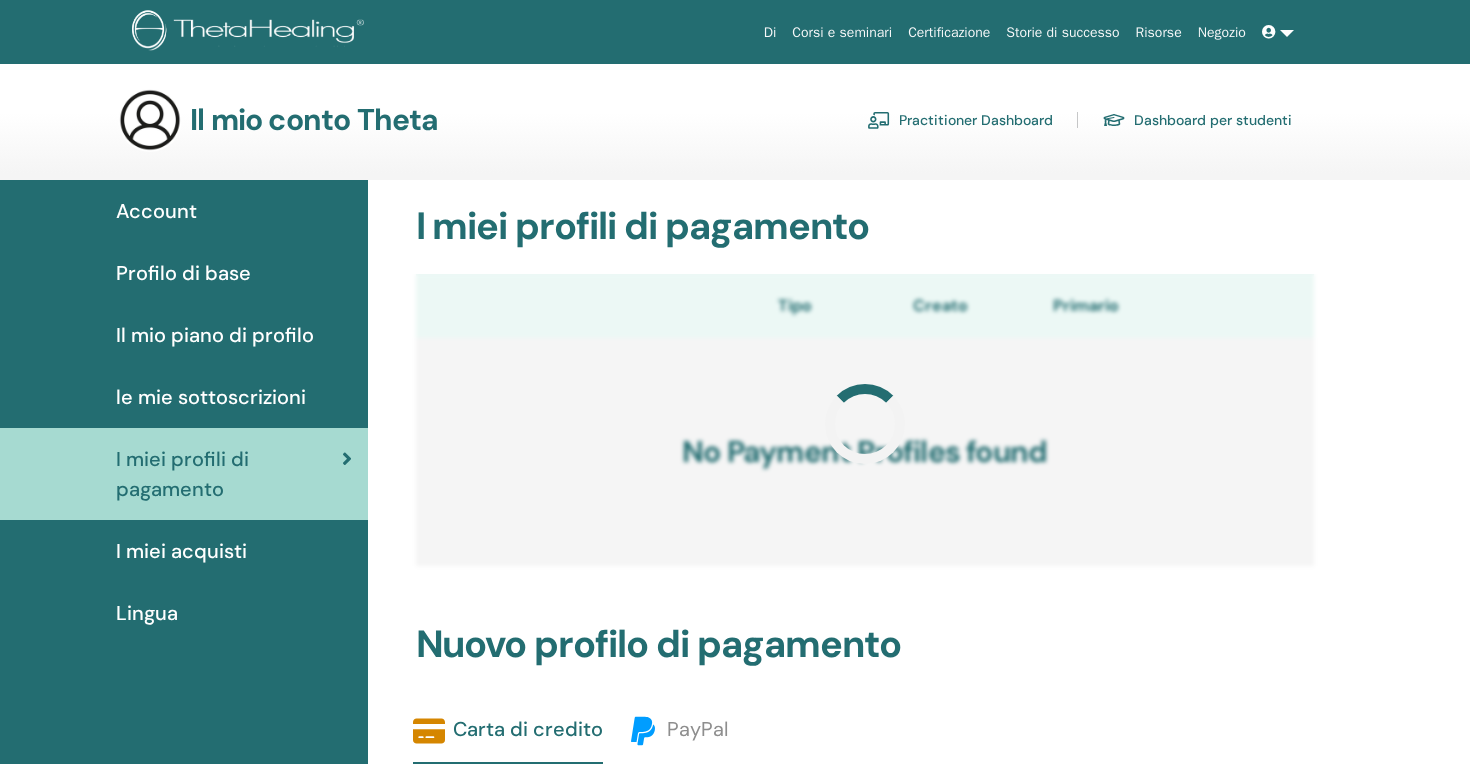 scroll, scrollTop: 0, scrollLeft: 0, axis: both 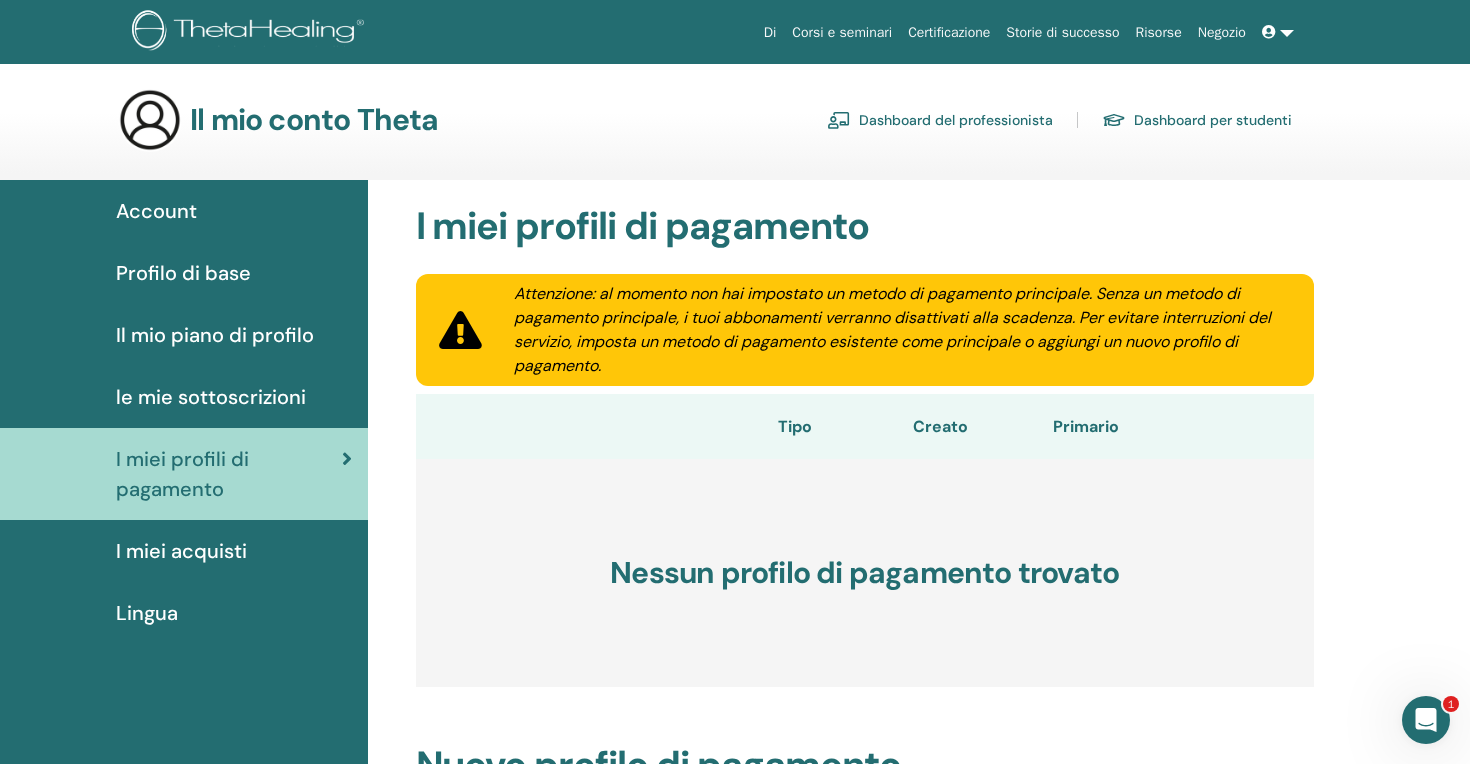 click on "le mie sottoscrizioni" at bounding box center (184, 397) 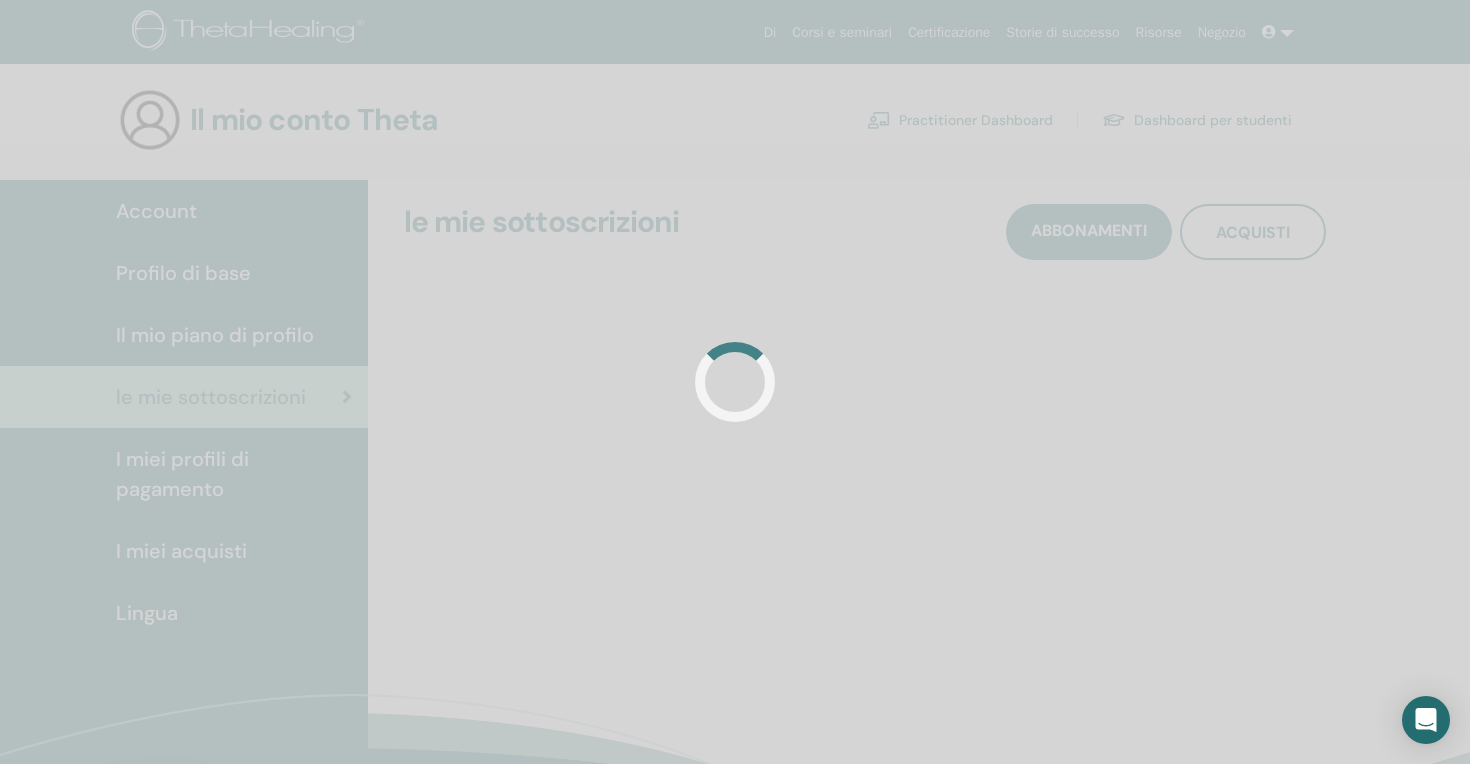 scroll, scrollTop: 0, scrollLeft: 0, axis: both 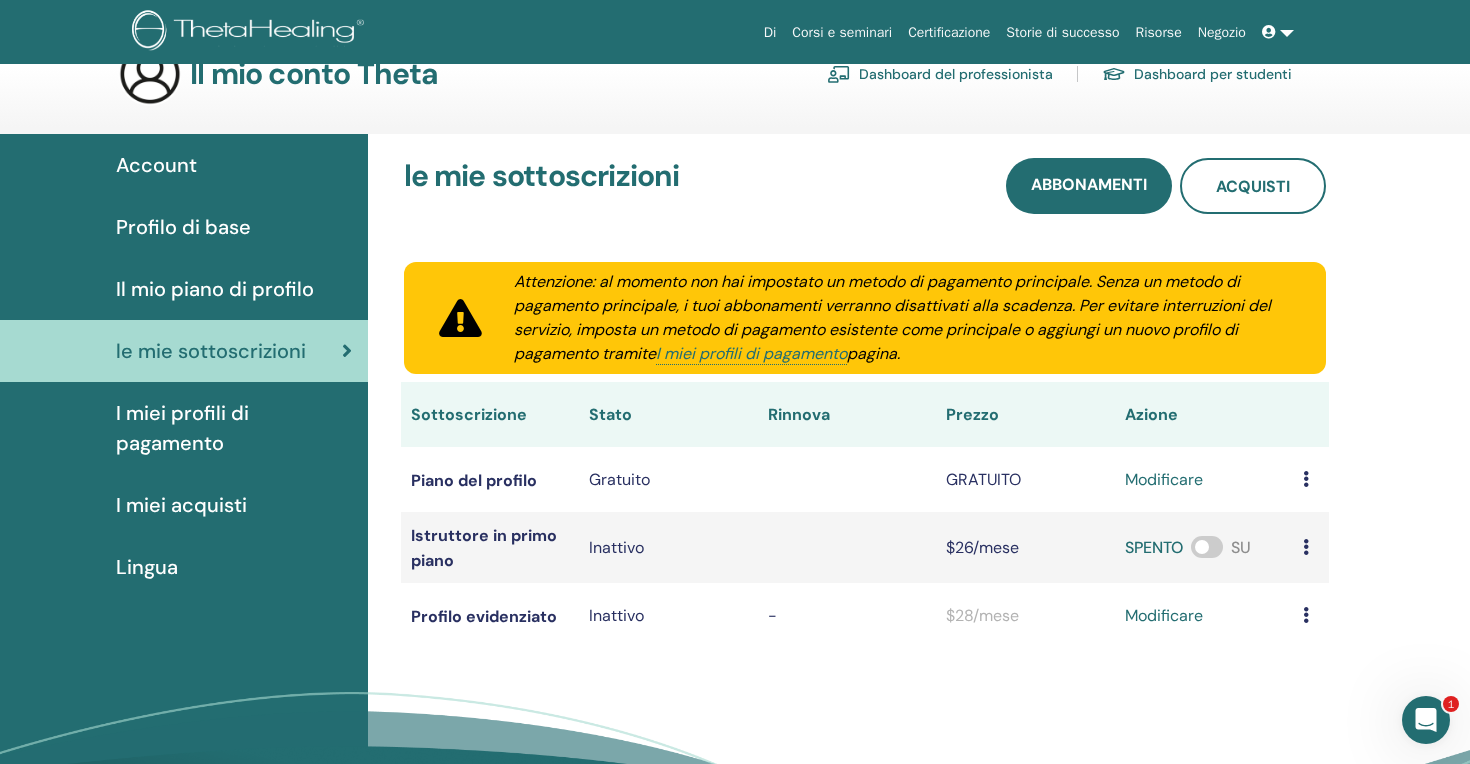 click at bounding box center (1207, 547) 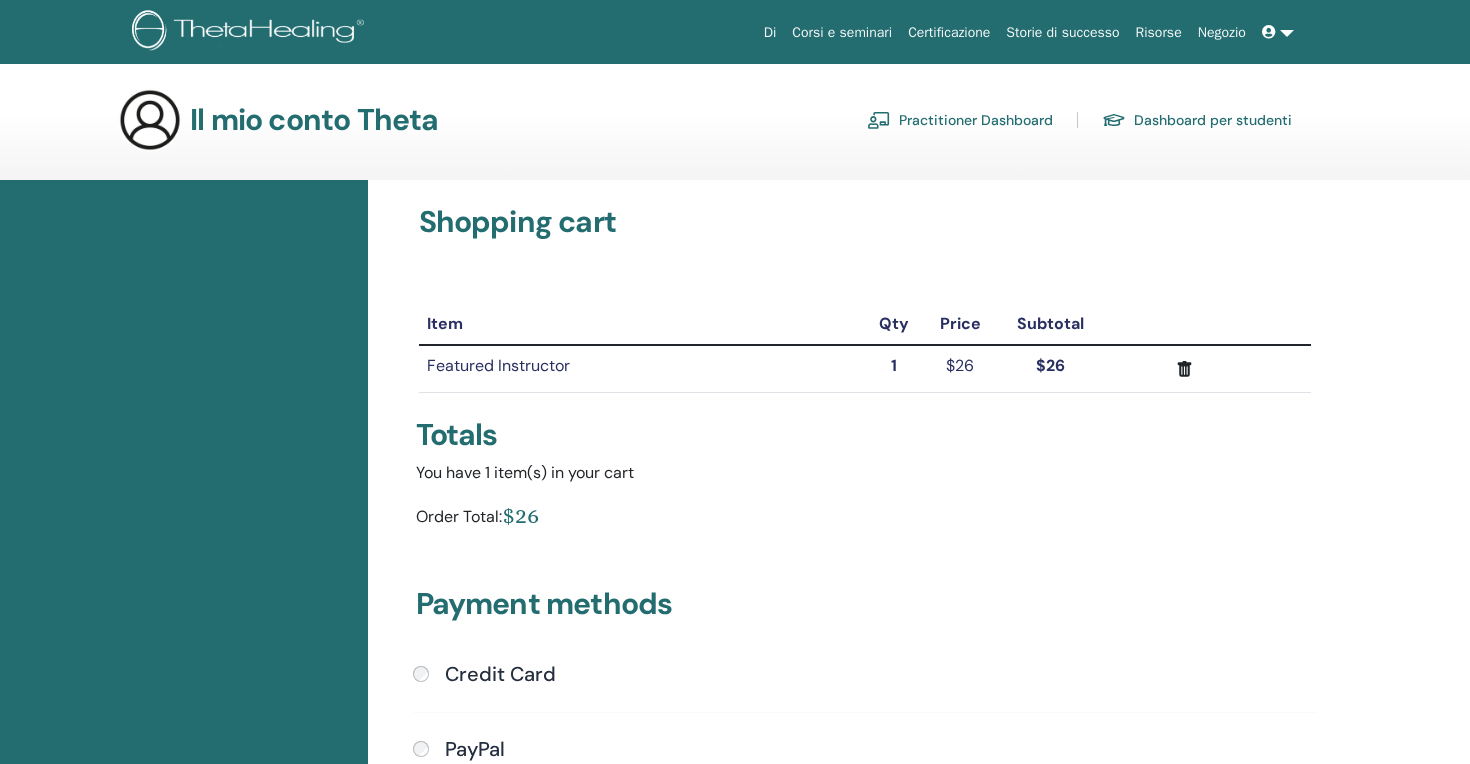 scroll, scrollTop: 0, scrollLeft: 0, axis: both 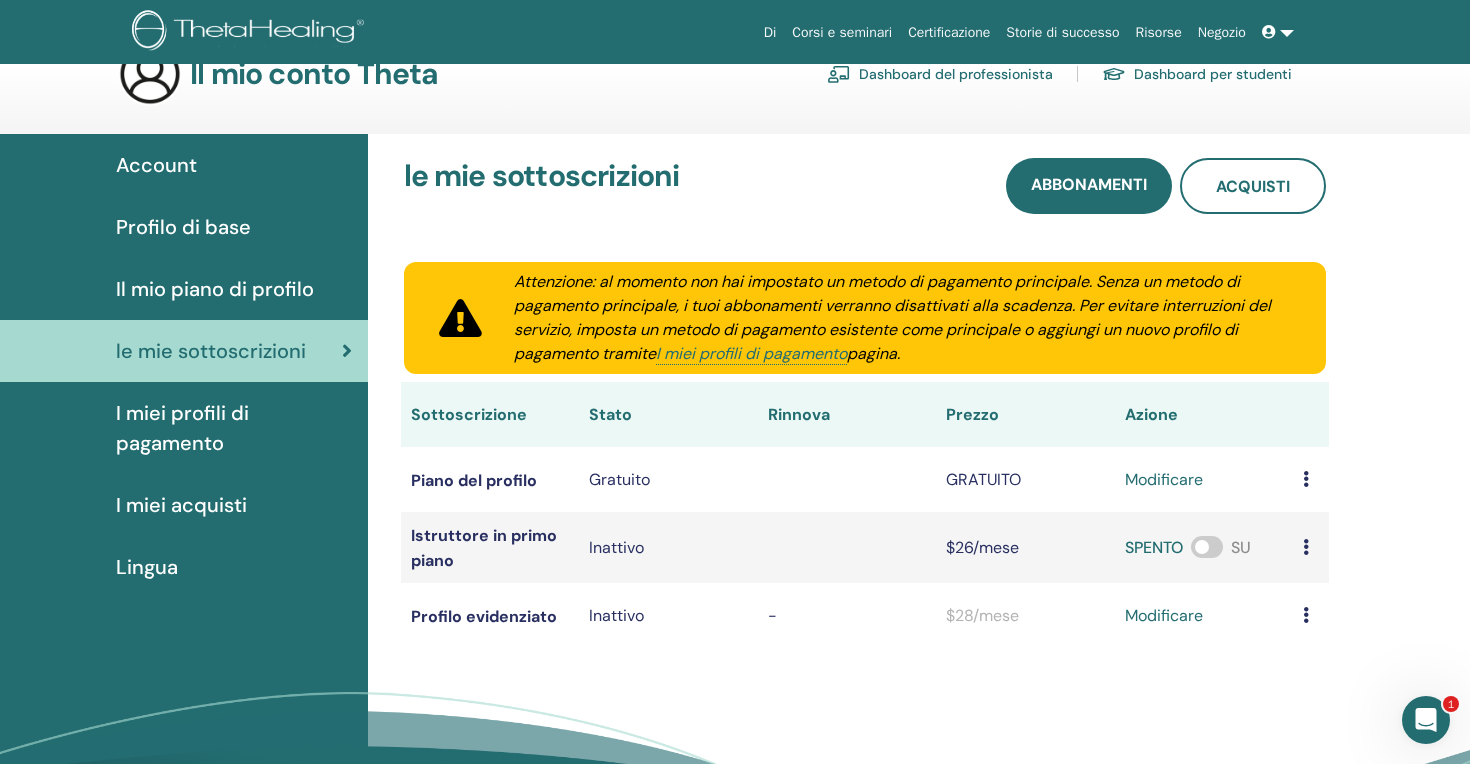 click on "Il mio piano di profilo" at bounding box center (215, 289) 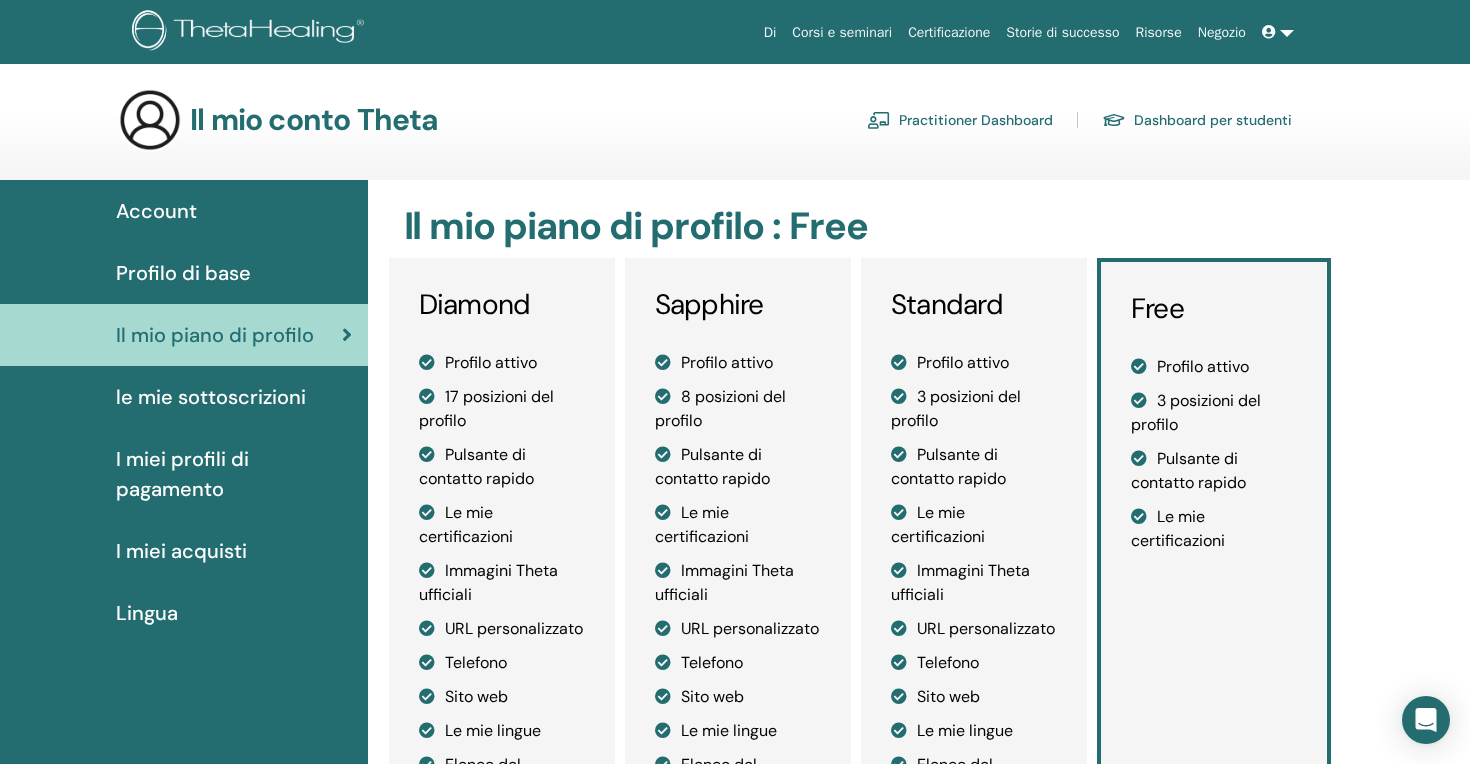 scroll, scrollTop: 0, scrollLeft: 0, axis: both 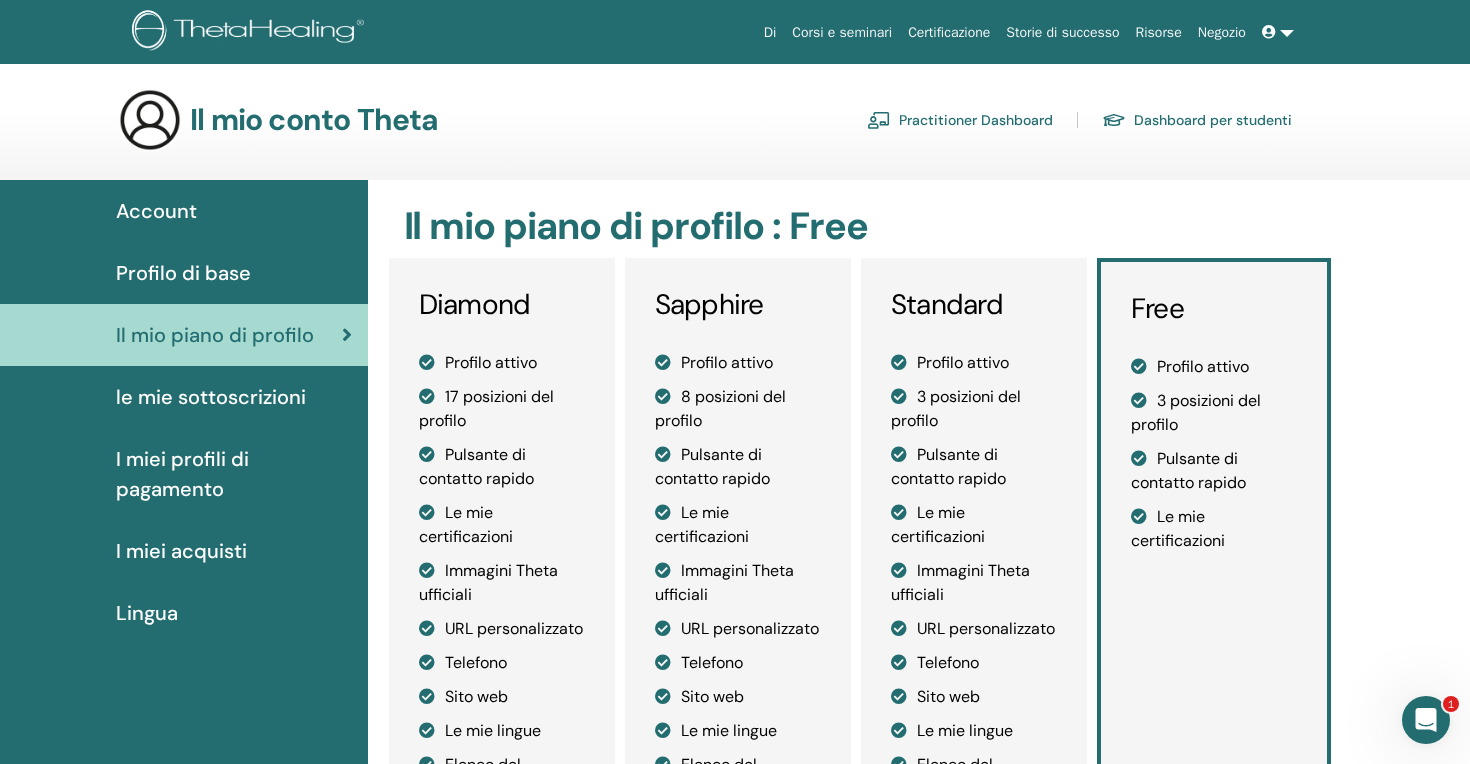 click on "Profilo di base" at bounding box center [184, 273] 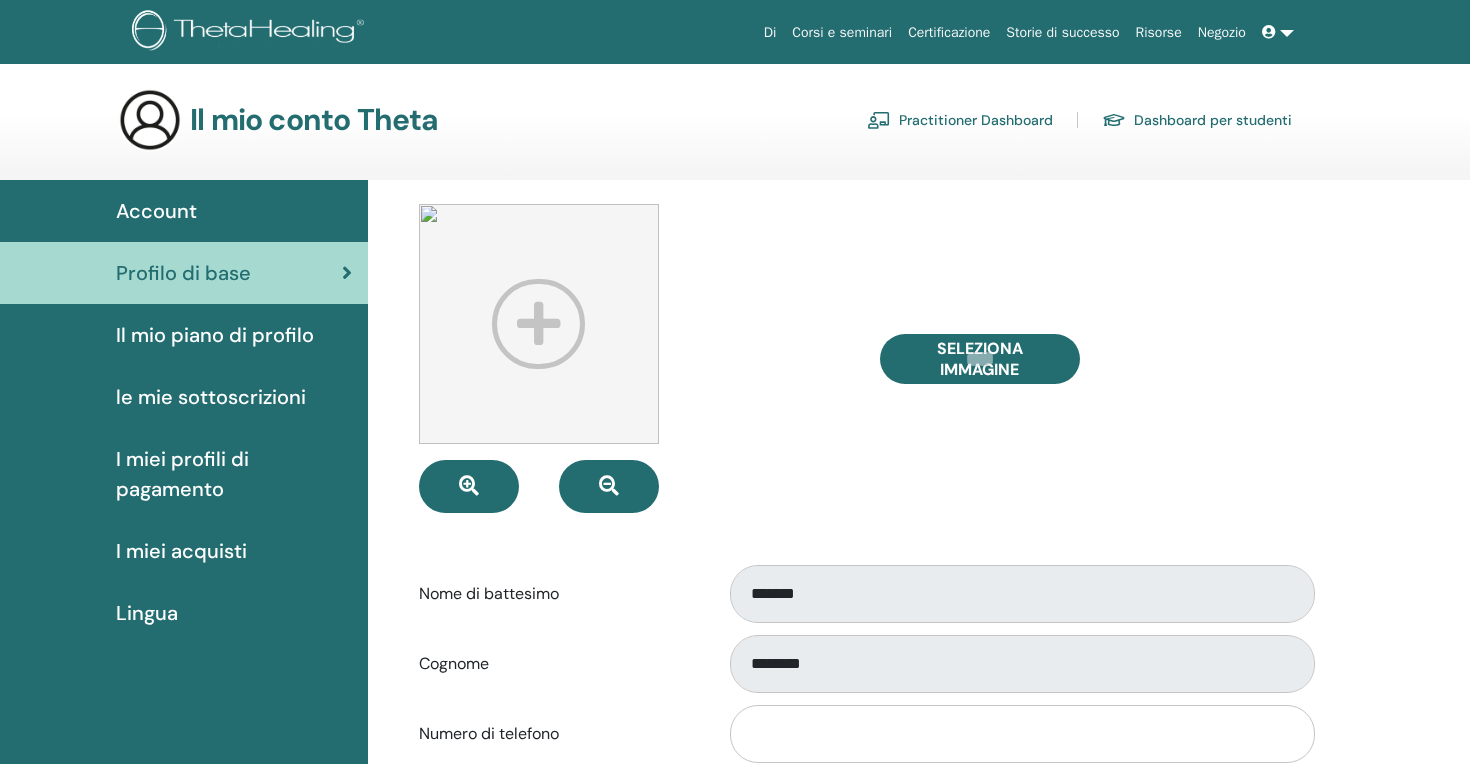 scroll, scrollTop: 0, scrollLeft: 0, axis: both 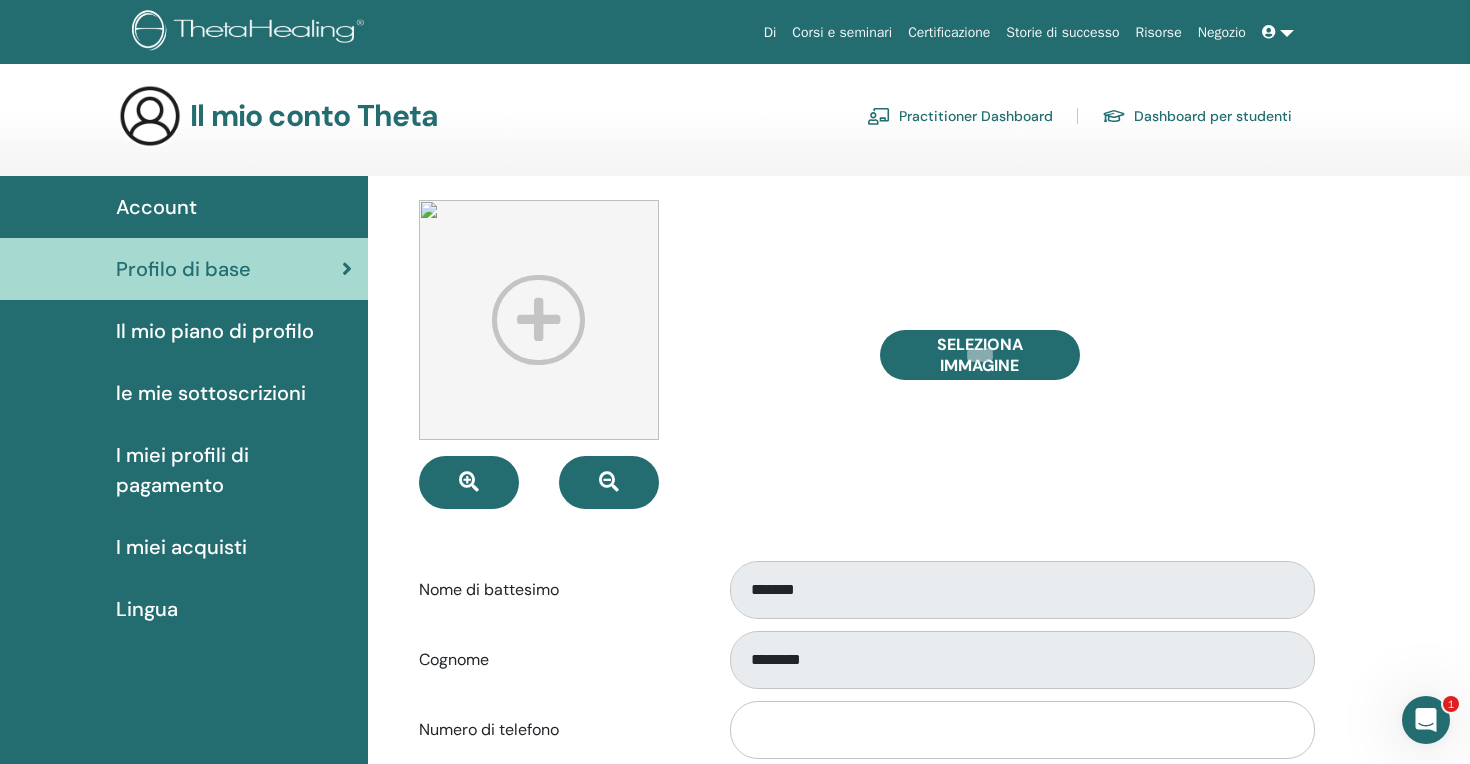 click on "Practitioner Dashboard" at bounding box center (960, 116) 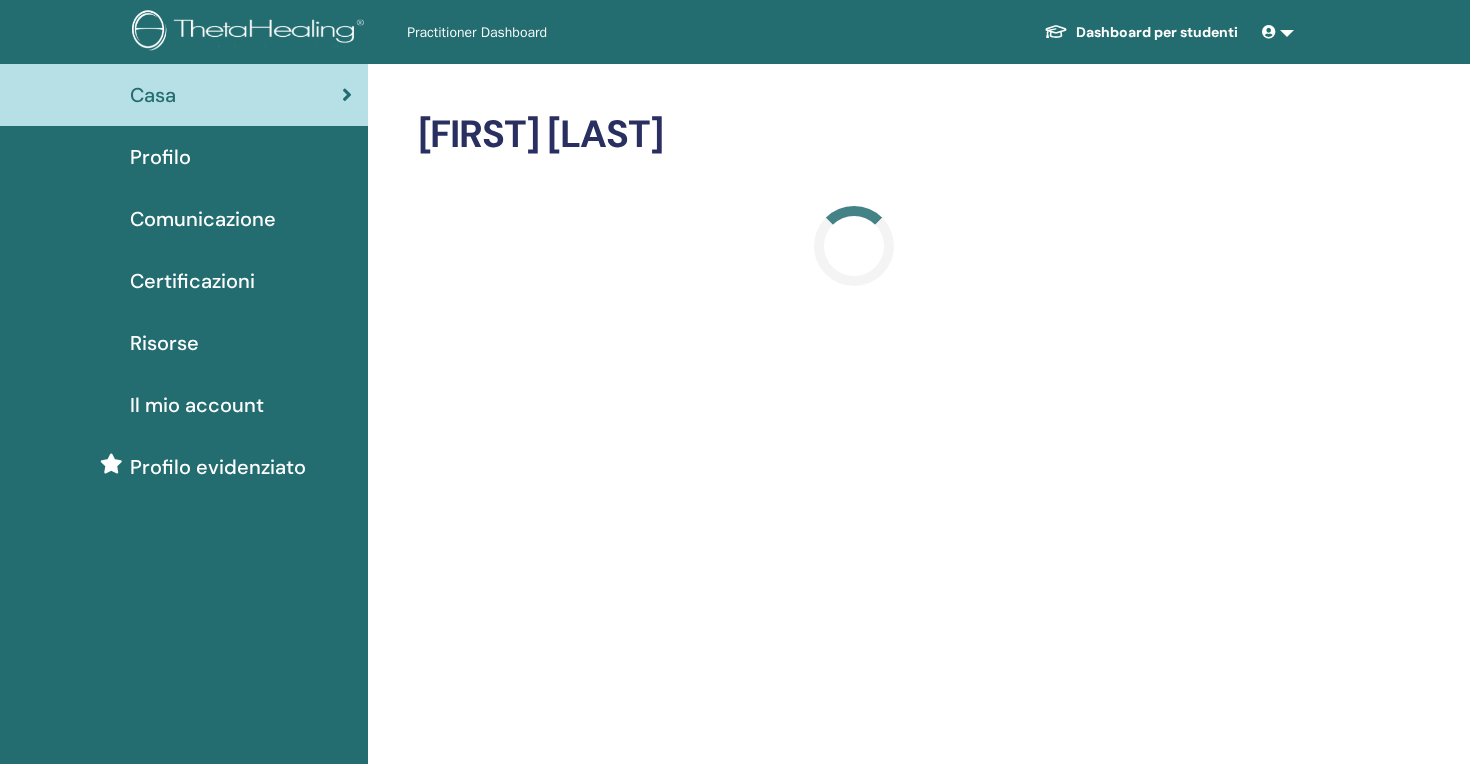 scroll, scrollTop: 0, scrollLeft: 0, axis: both 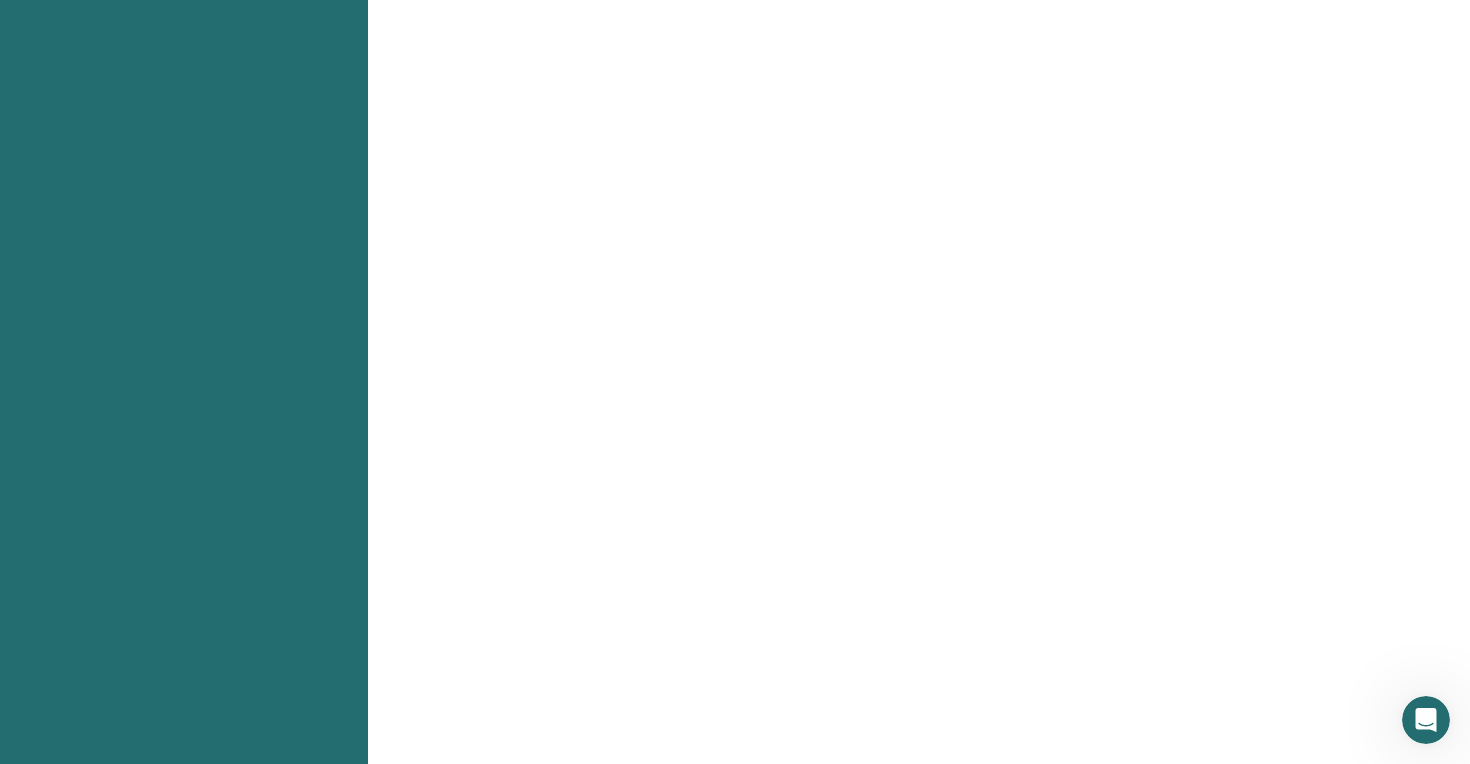 click on "Casa
Profilo
Comunicazione
Certificazioni
Risorse
Il mio account" at bounding box center [184, -96] 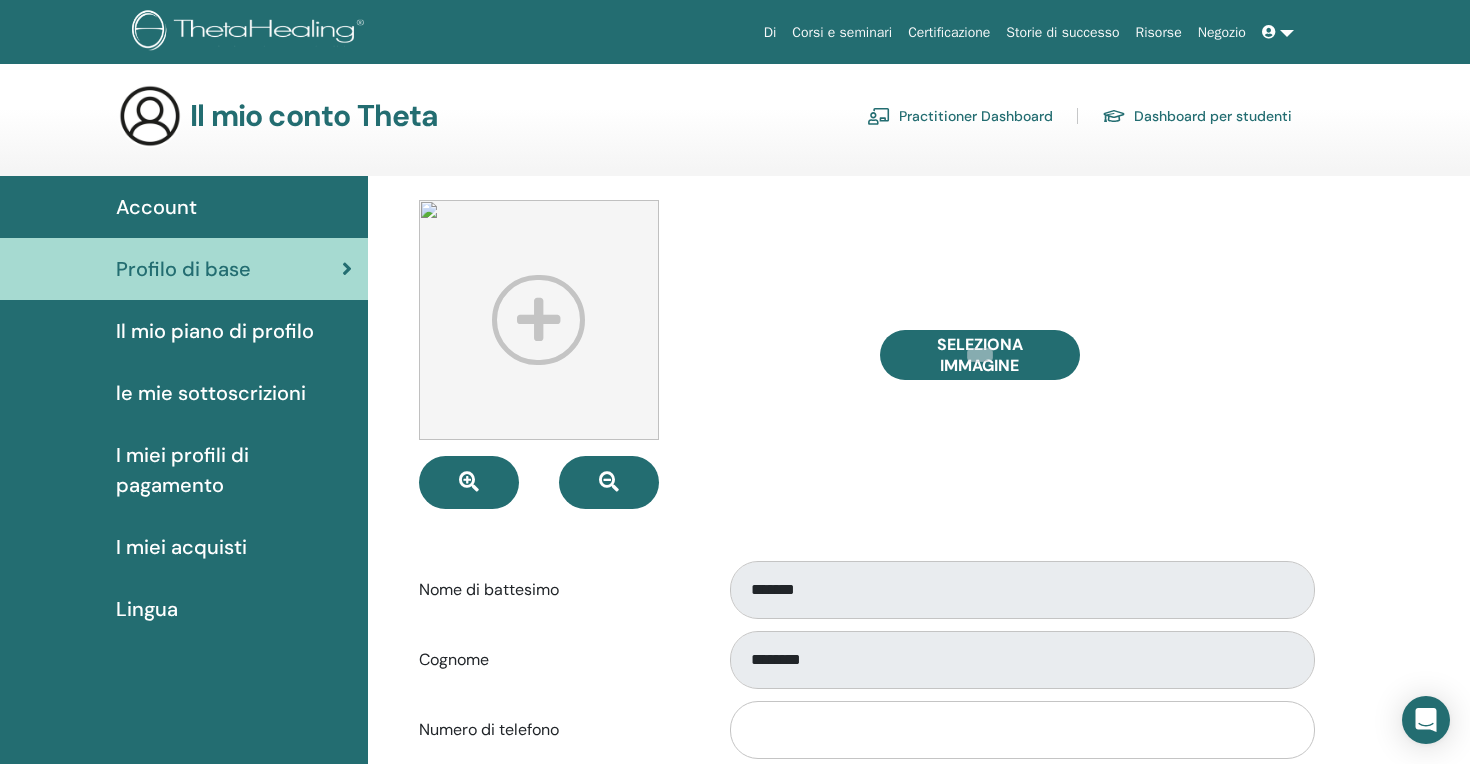 scroll, scrollTop: 9, scrollLeft: 0, axis: vertical 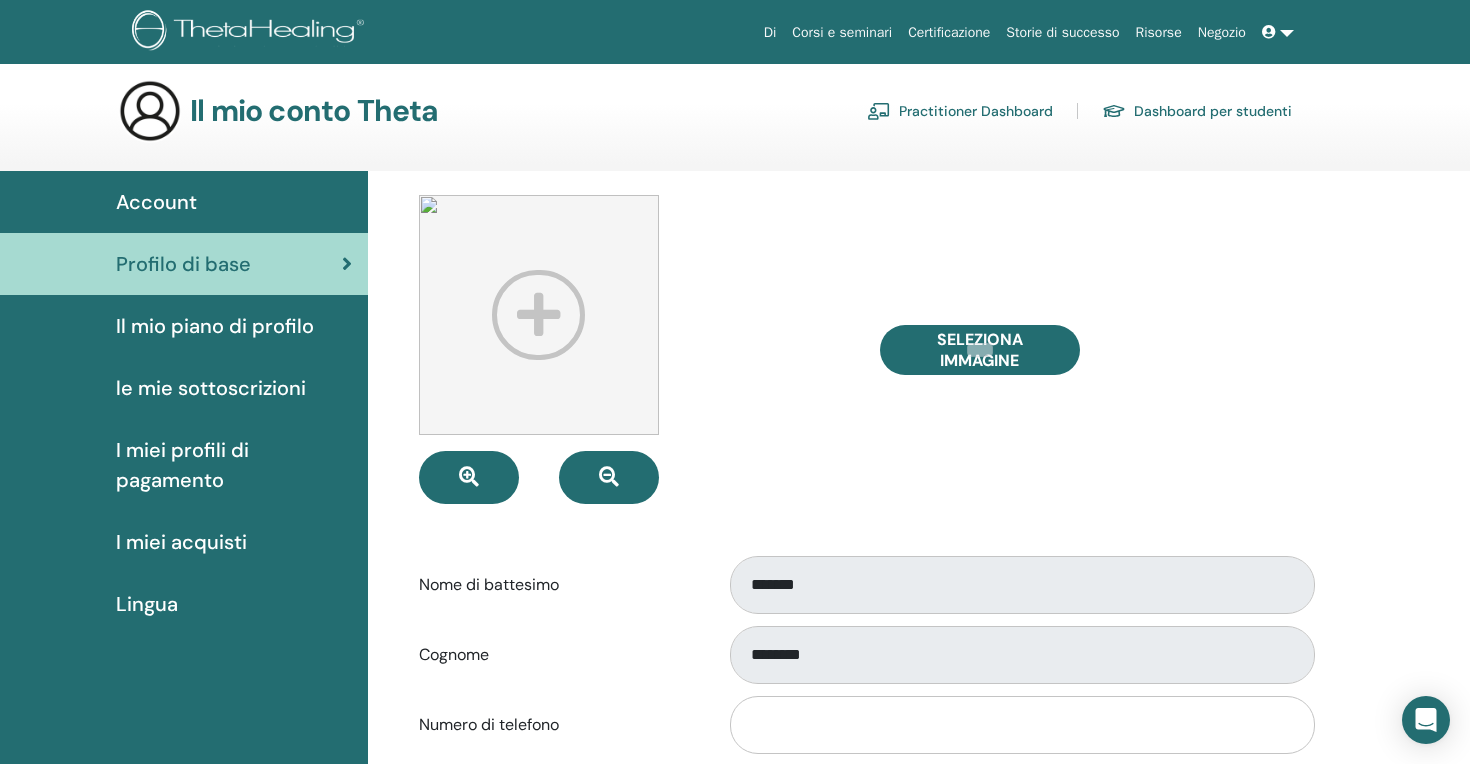 click on "I miei profili di pagamento" at bounding box center (234, 465) 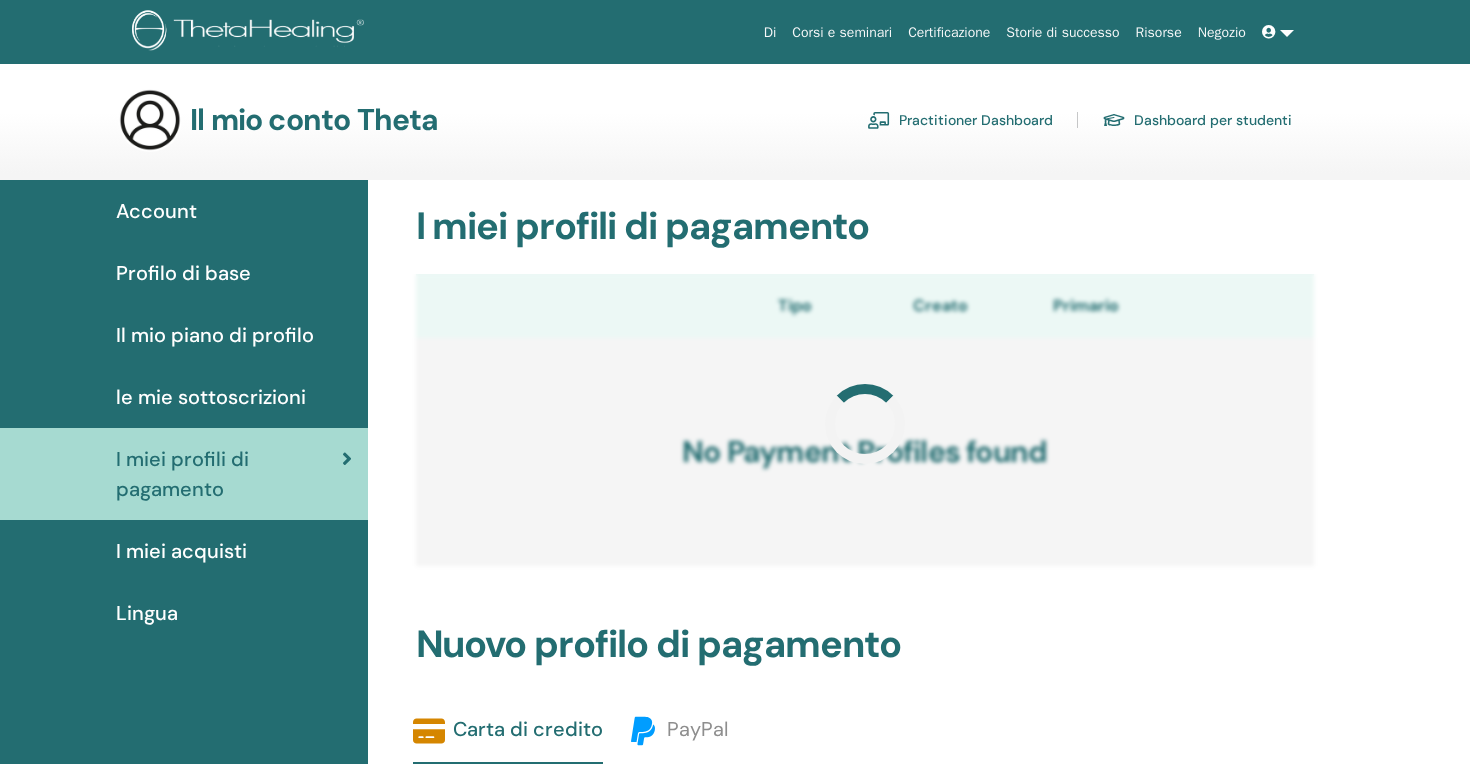 scroll, scrollTop: 0, scrollLeft: 0, axis: both 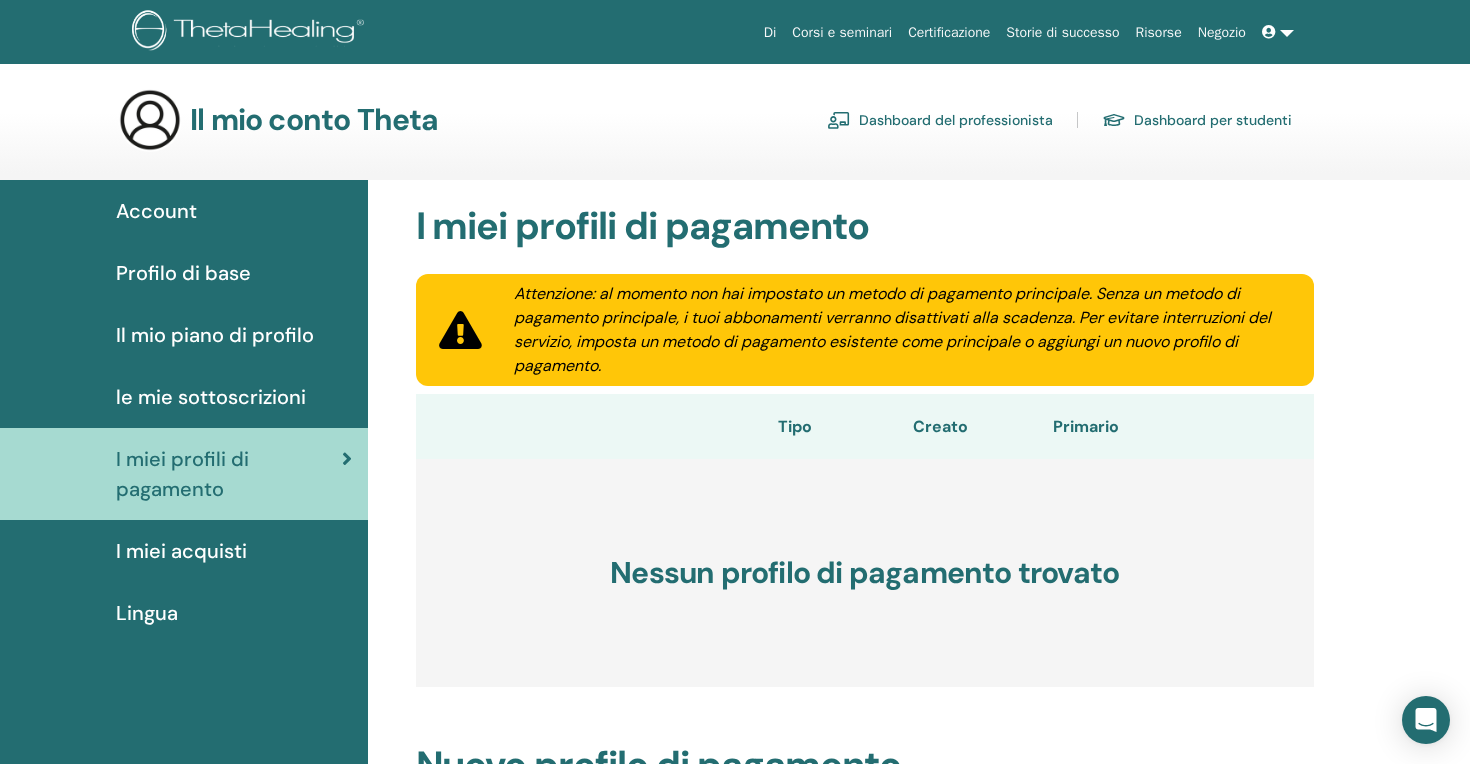 click on "Il mio piano di profilo" at bounding box center [215, 335] 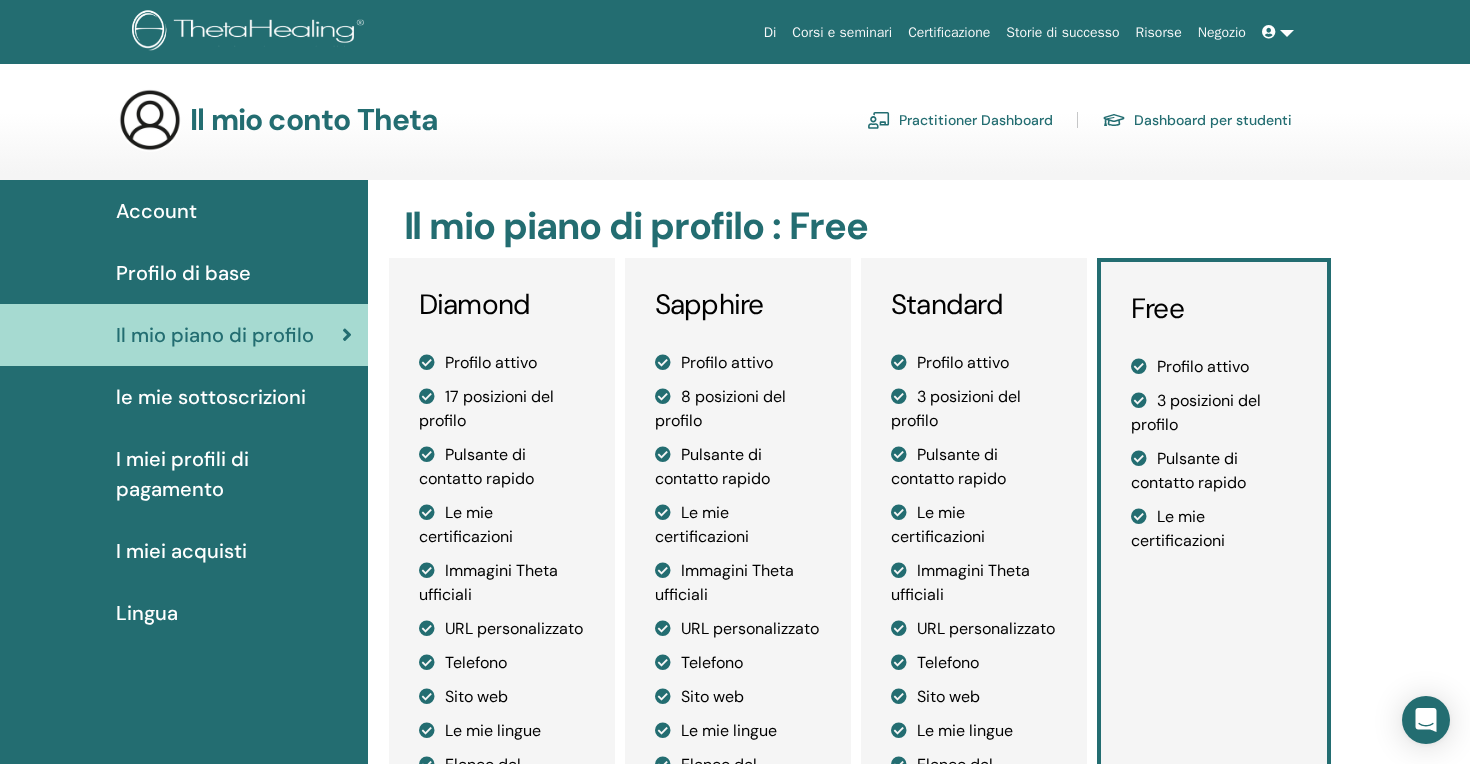 scroll, scrollTop: 0, scrollLeft: 0, axis: both 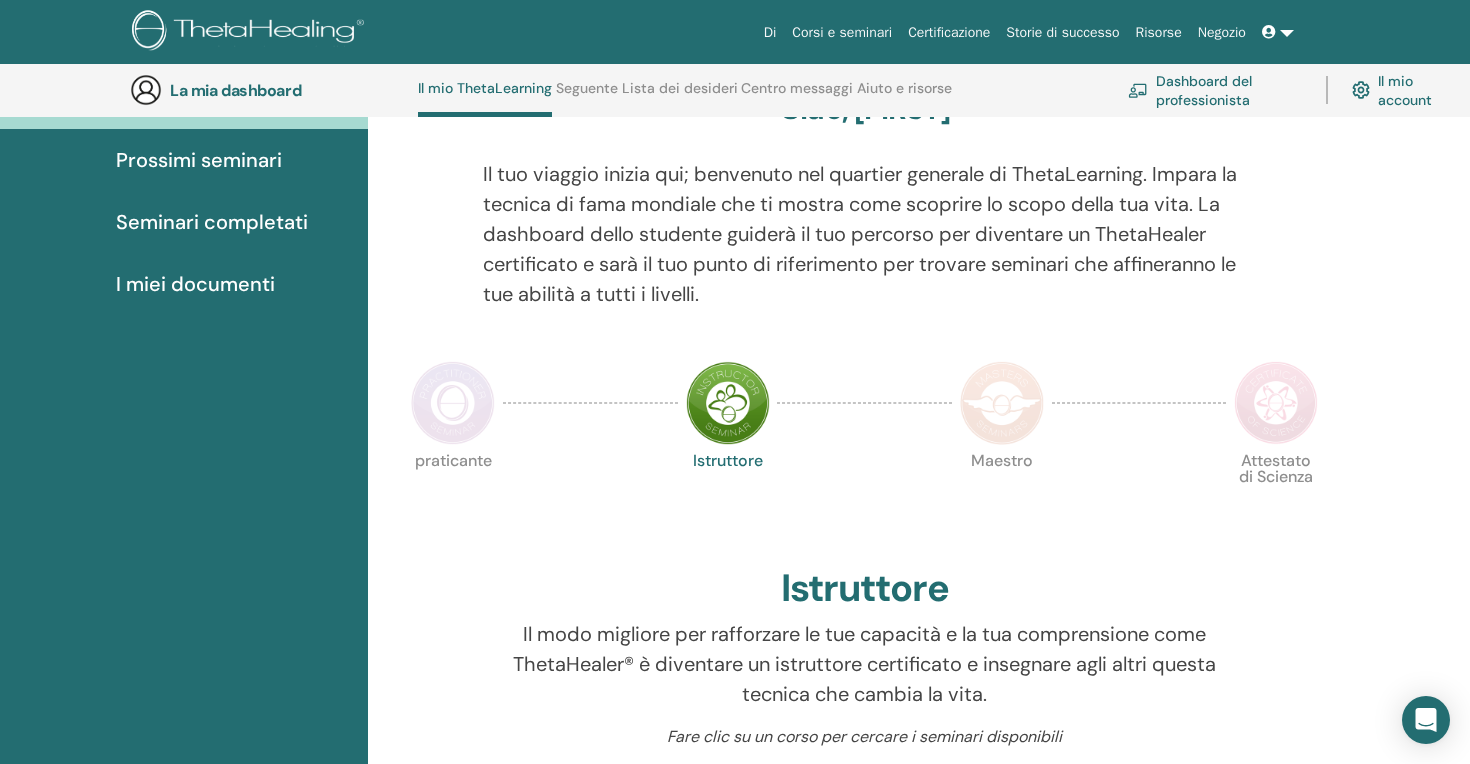 click at bounding box center (453, 403) 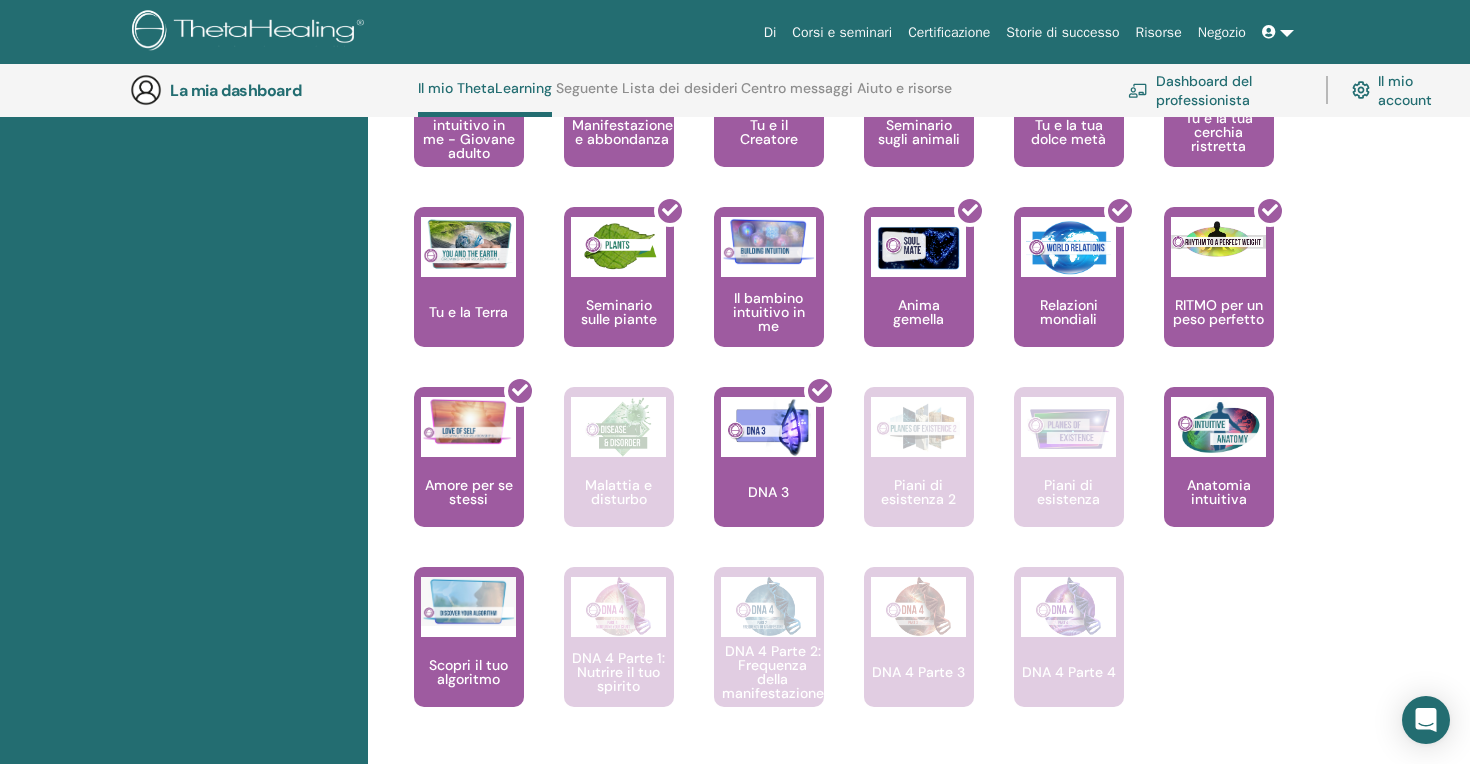 scroll, scrollTop: 1318, scrollLeft: 0, axis: vertical 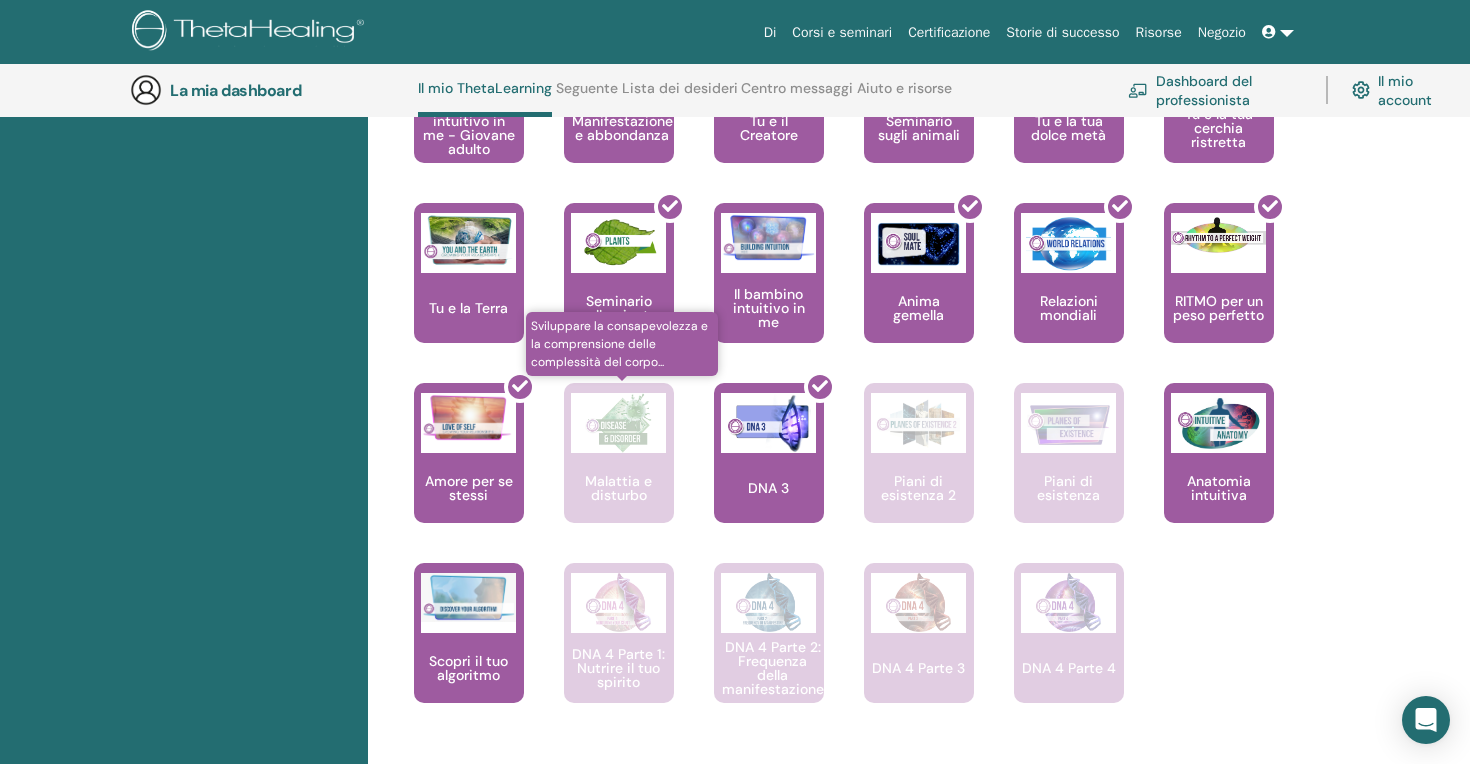 click on "Malattia e disturbo" at bounding box center (619, 453) 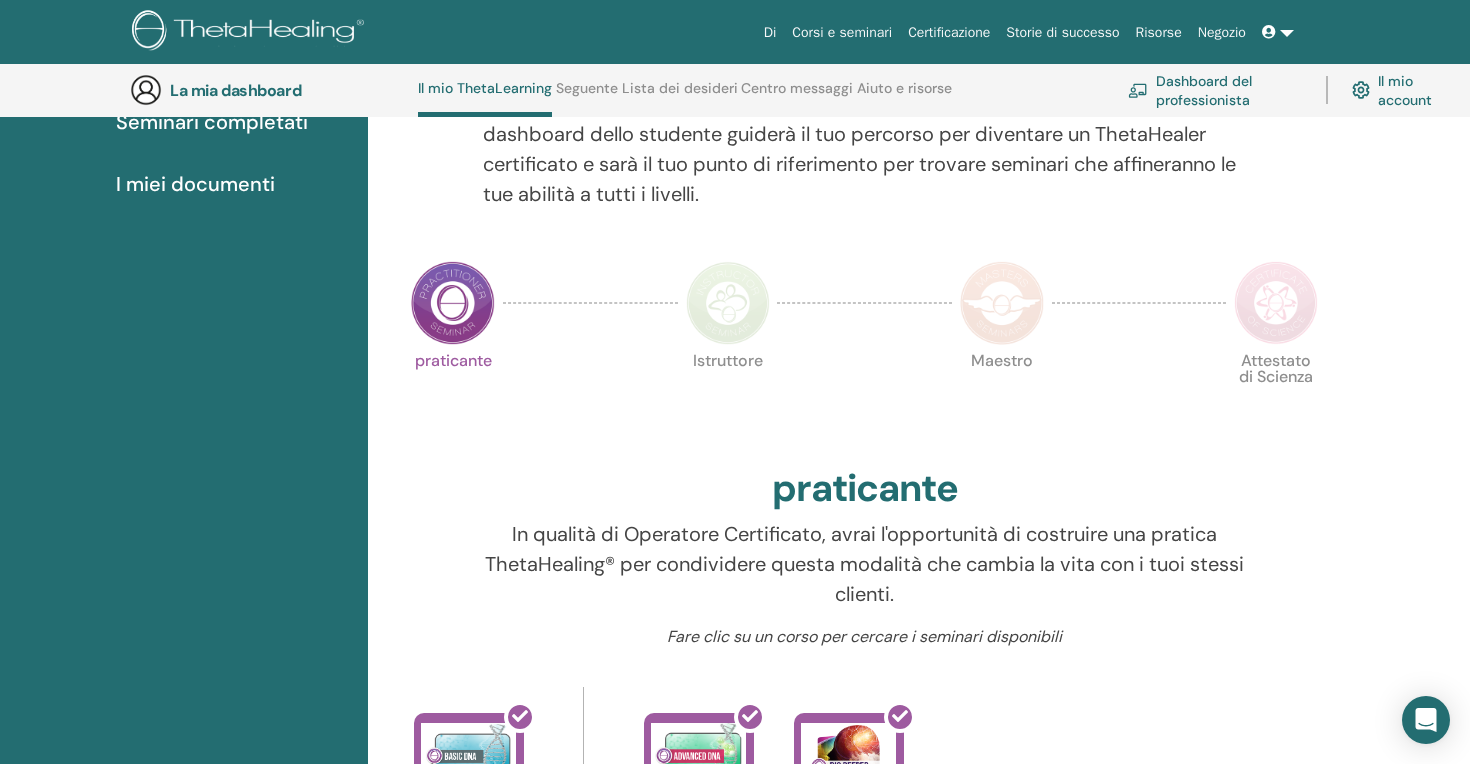 scroll, scrollTop: 33, scrollLeft: 0, axis: vertical 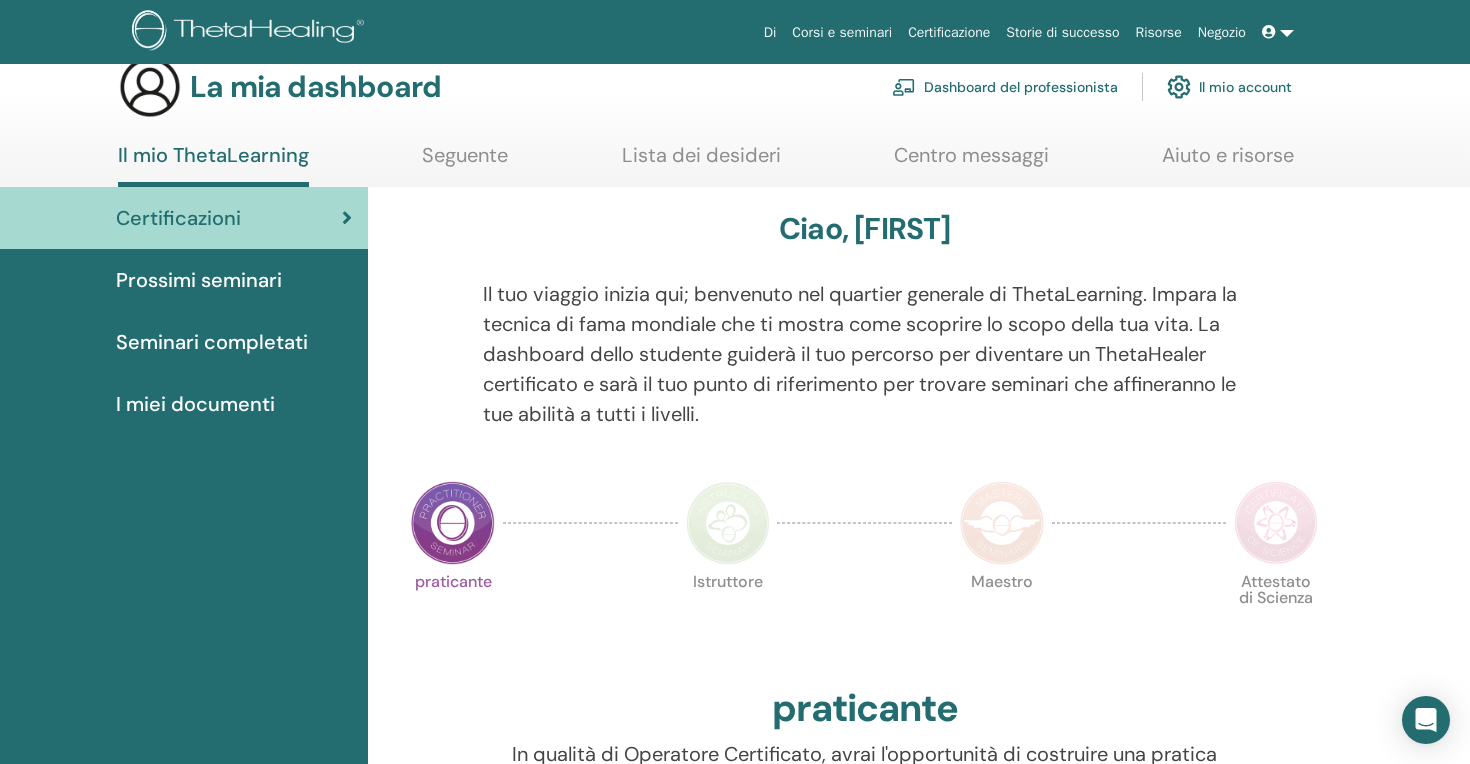 click at bounding box center (728, 523) 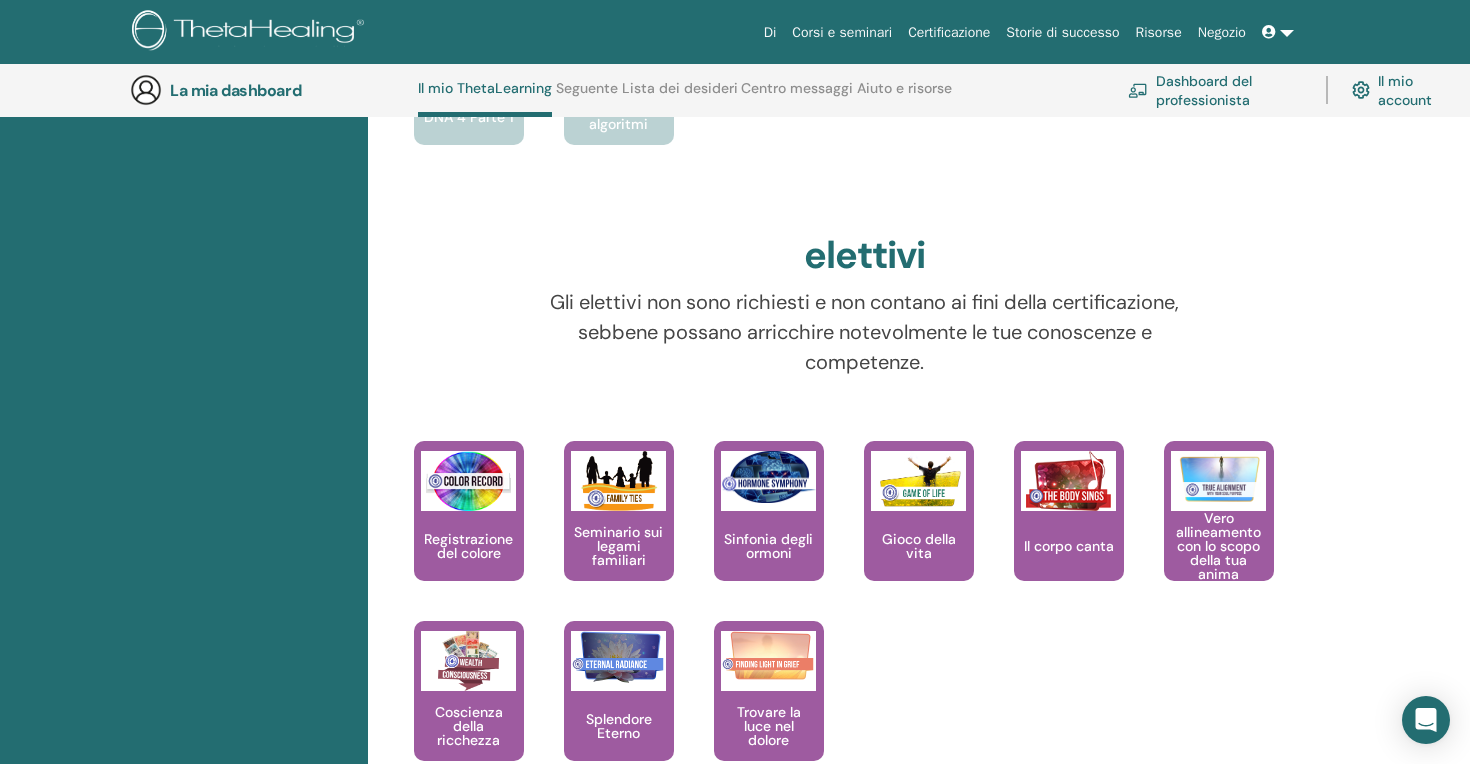 scroll, scrollTop: 1793, scrollLeft: 0, axis: vertical 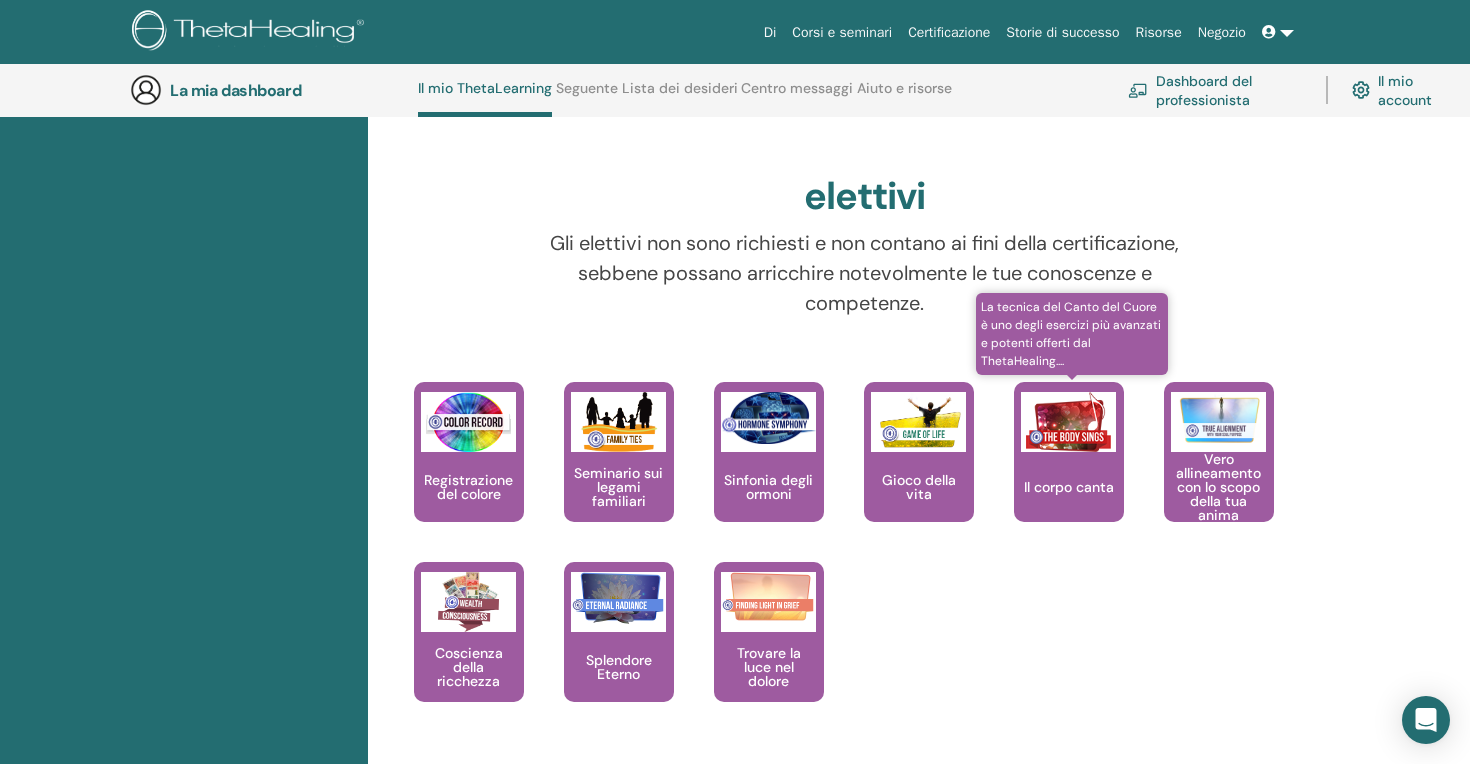 click on "Il corpo canta" at bounding box center [1069, 487] 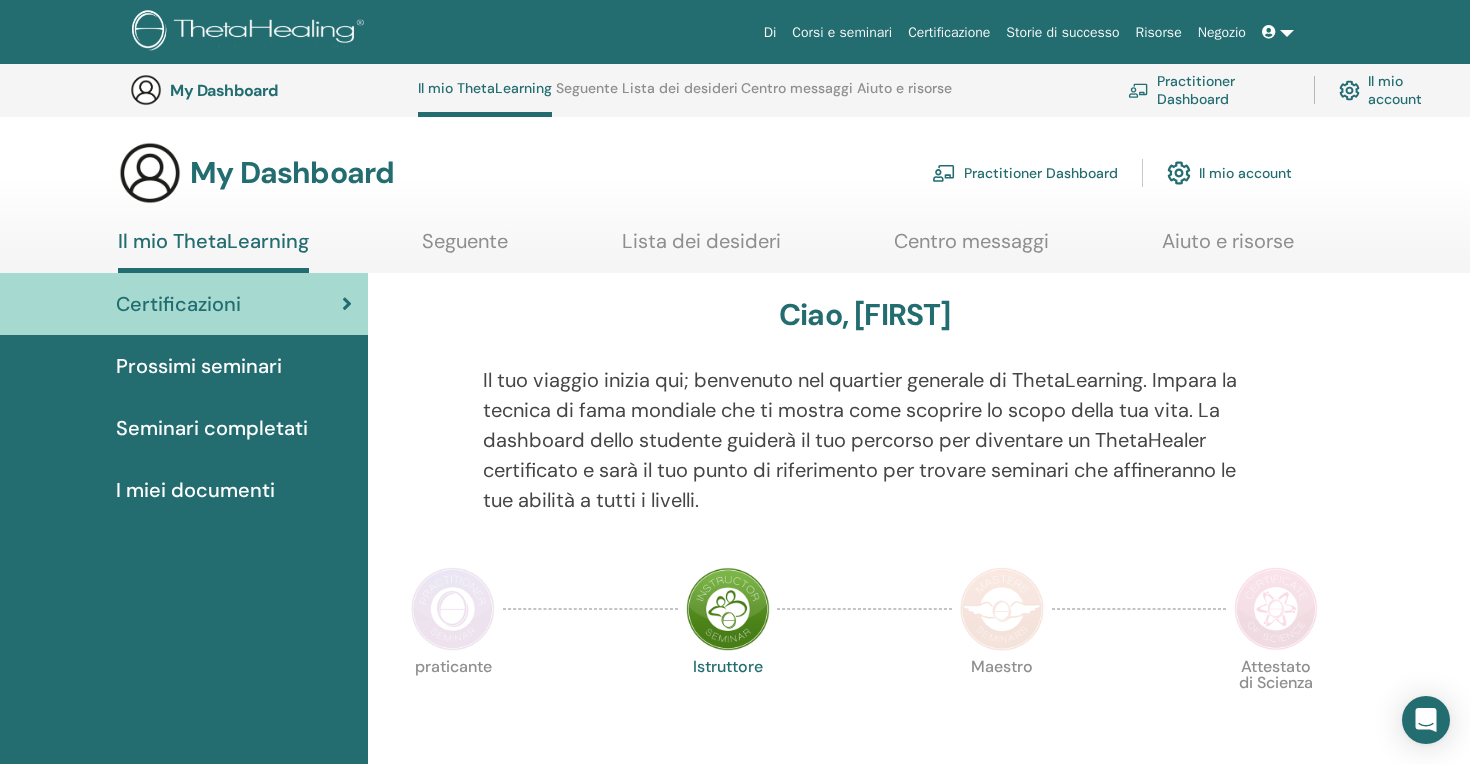 scroll, scrollTop: 1793, scrollLeft: 0, axis: vertical 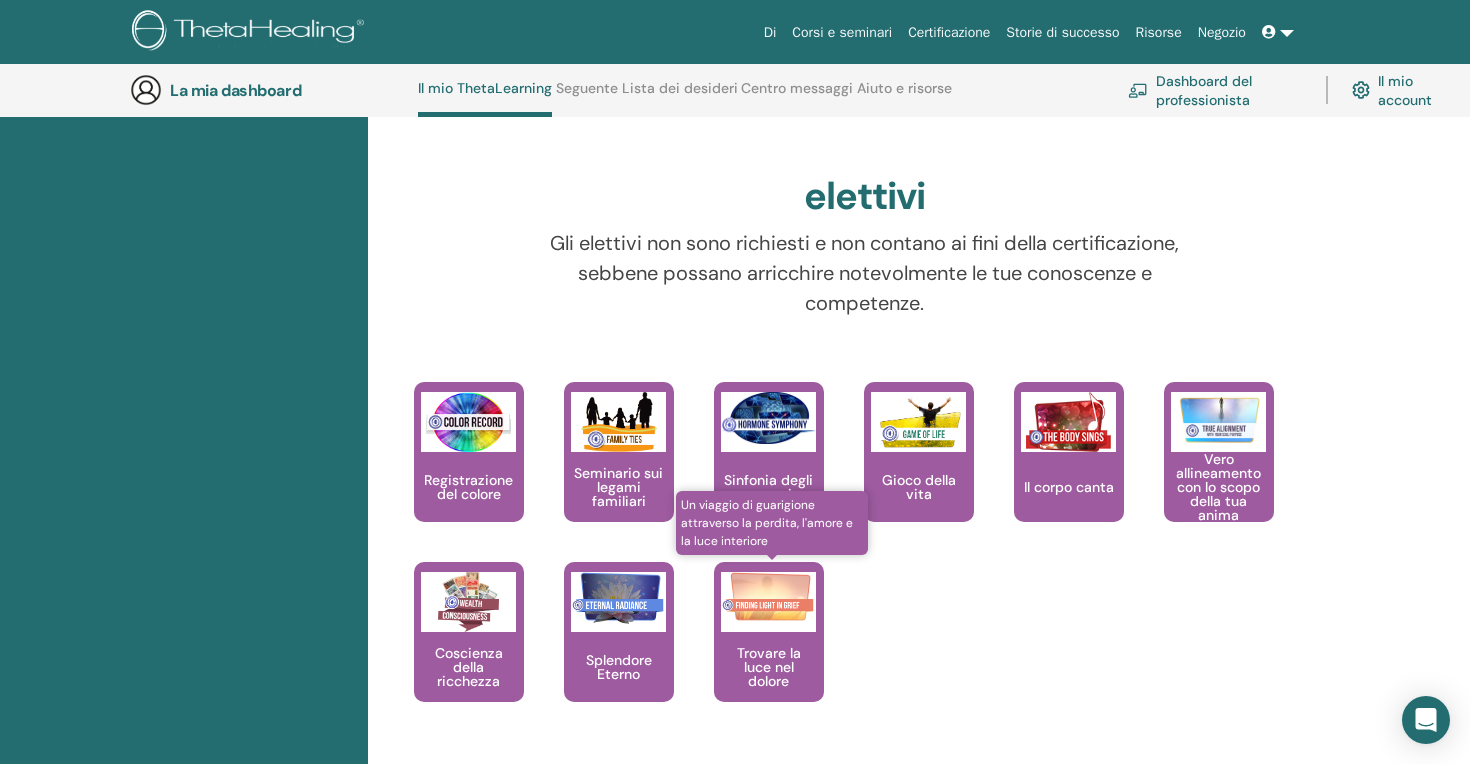click on "Trovare la luce nel dolore" at bounding box center (769, 667) 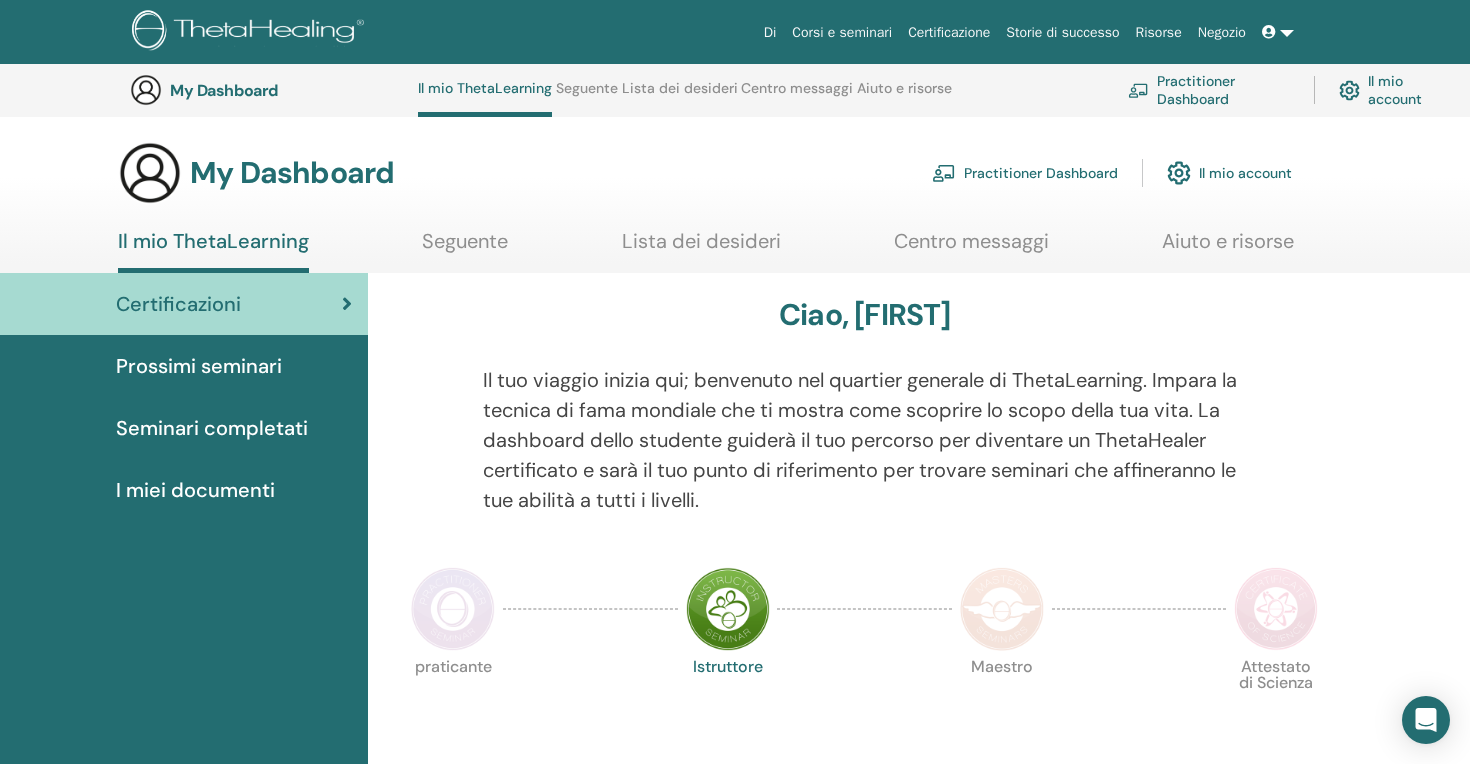 scroll, scrollTop: 1793, scrollLeft: 0, axis: vertical 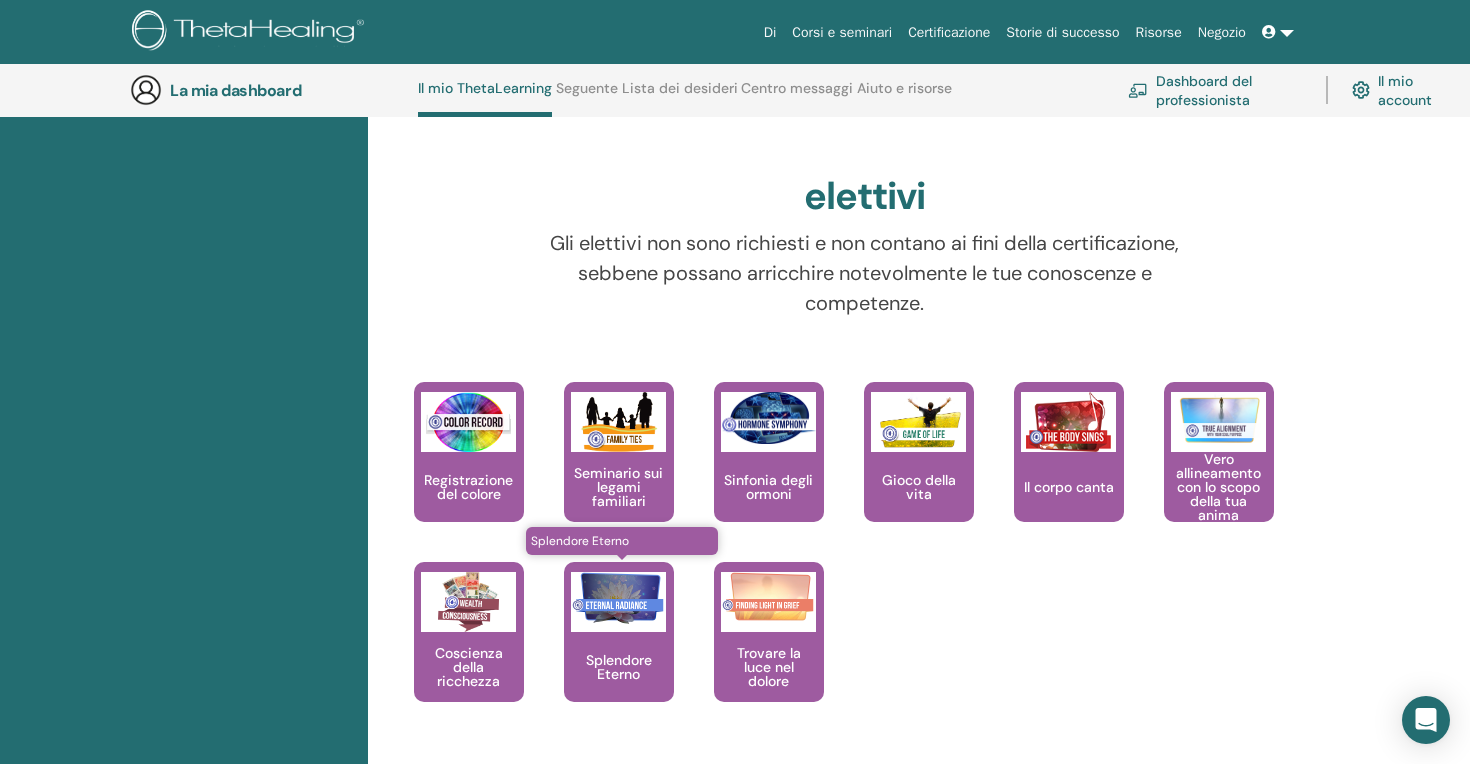 click on "Splendore Eterno" at bounding box center [619, 667] 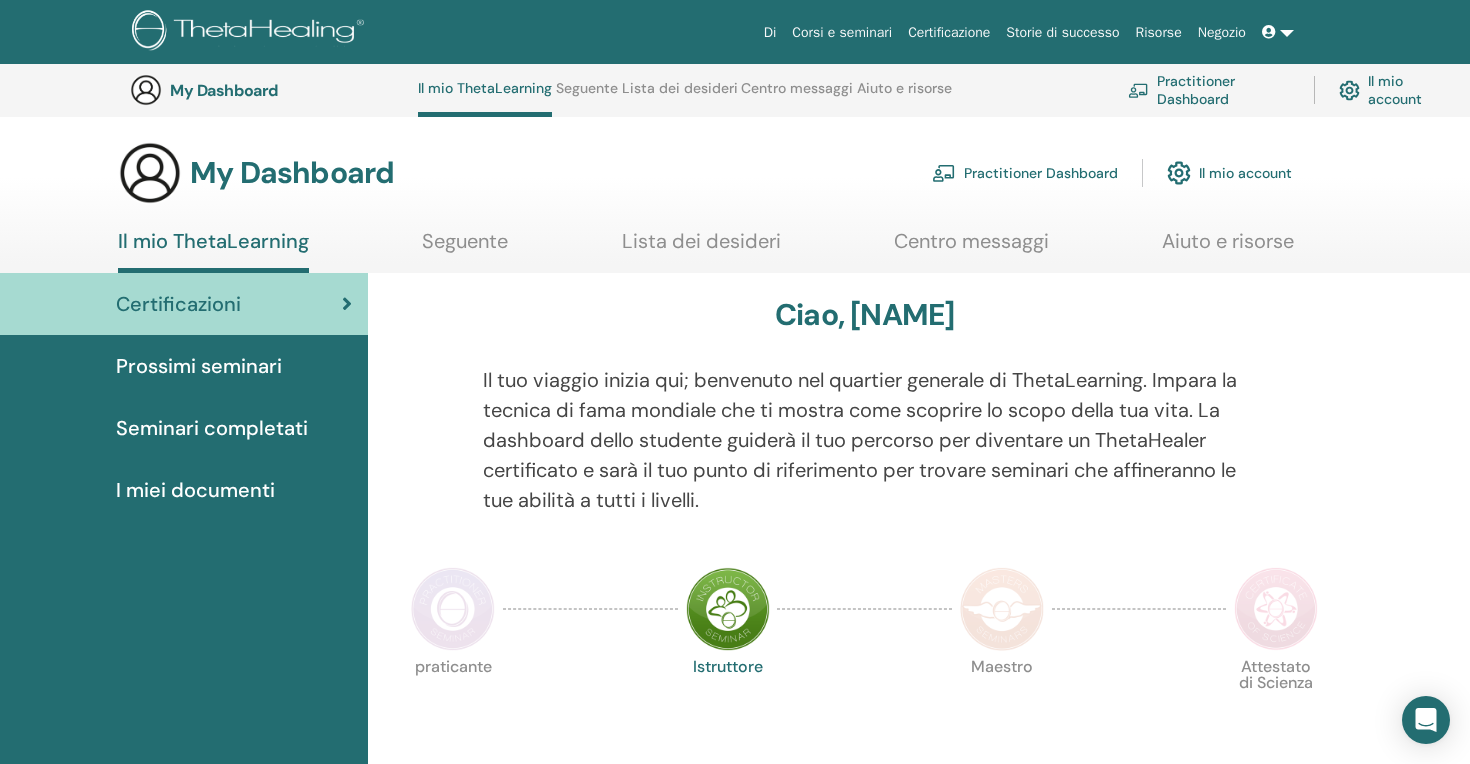 scroll, scrollTop: 1793, scrollLeft: 0, axis: vertical 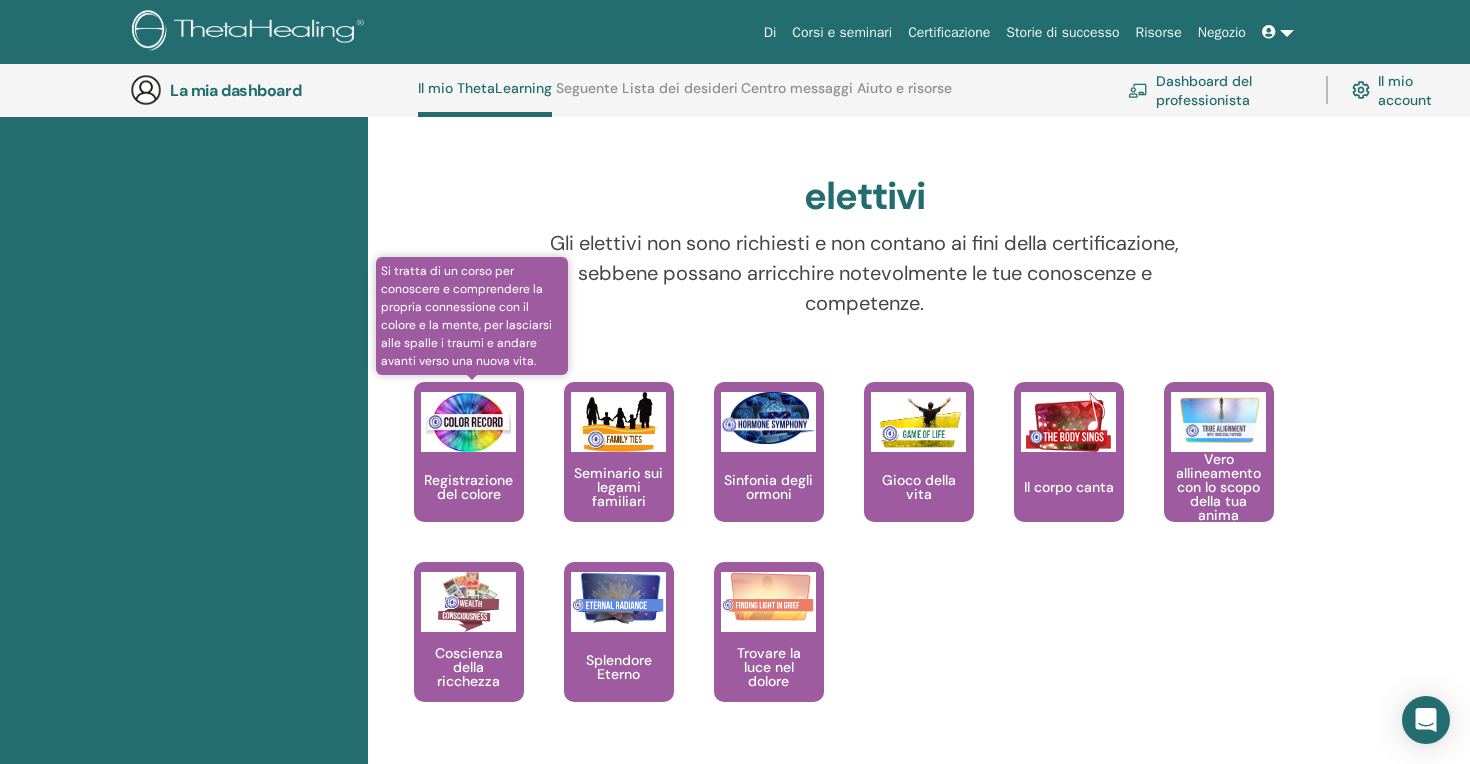 click on "Registrazione del colore" at bounding box center [469, 452] 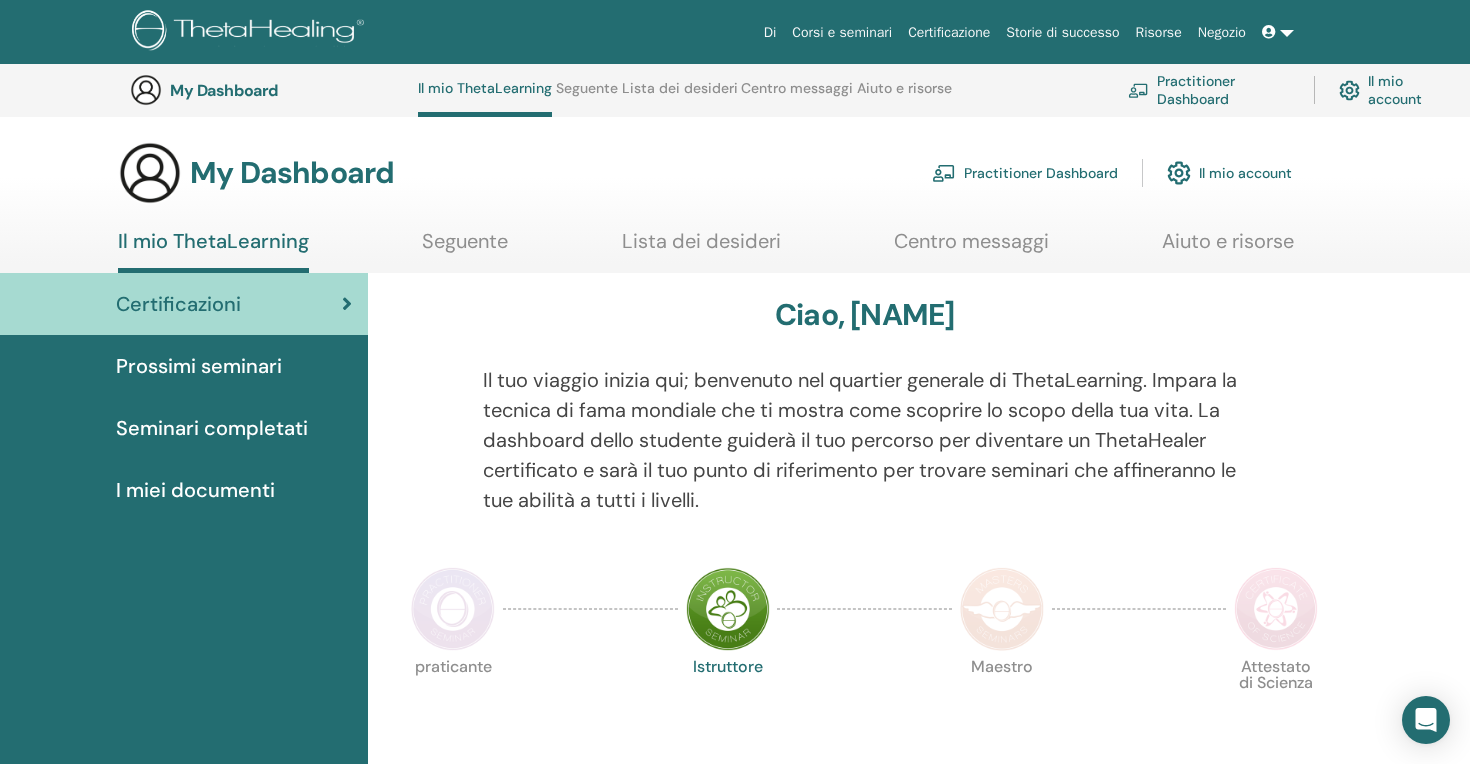 scroll, scrollTop: 1793, scrollLeft: 0, axis: vertical 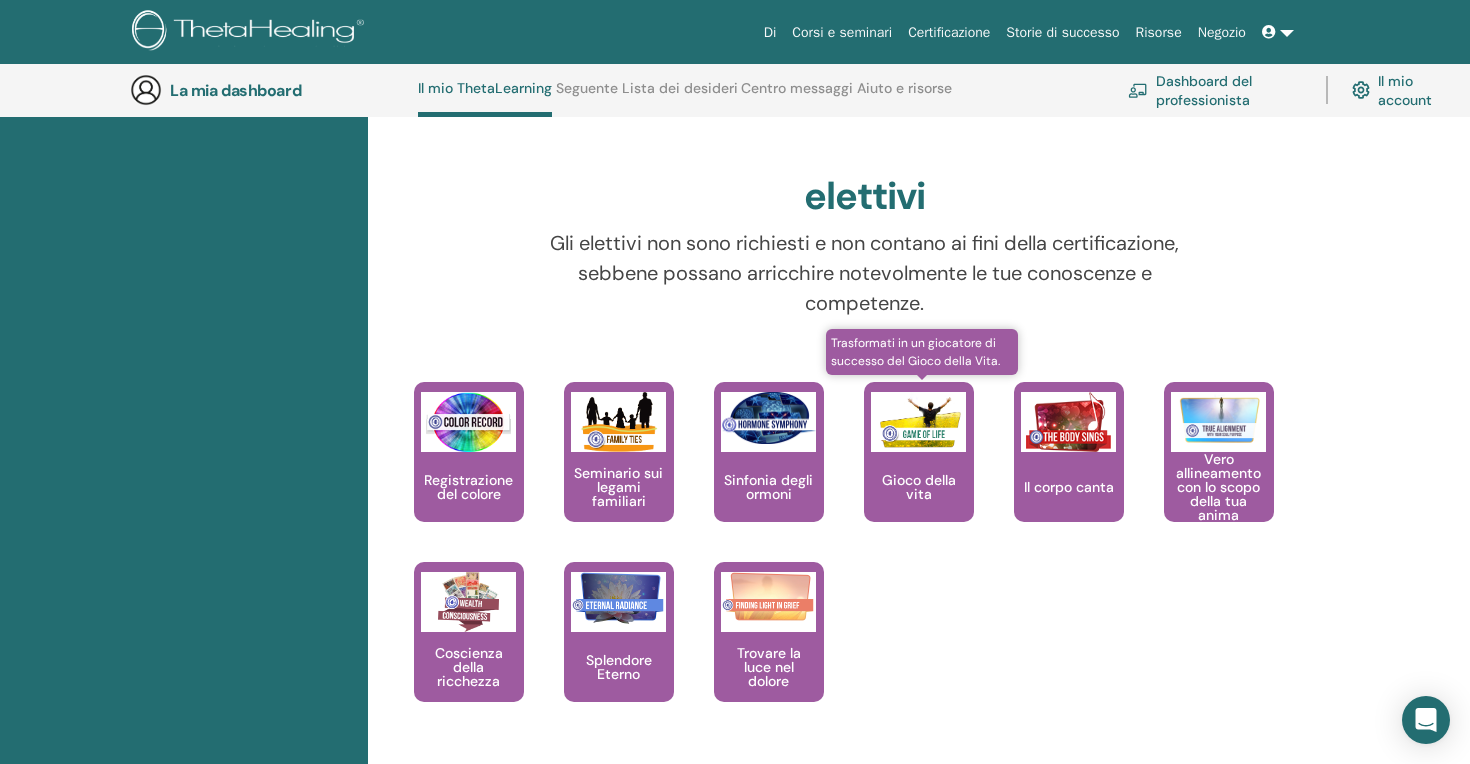 click on "Gioco della vita" at bounding box center (919, 487) 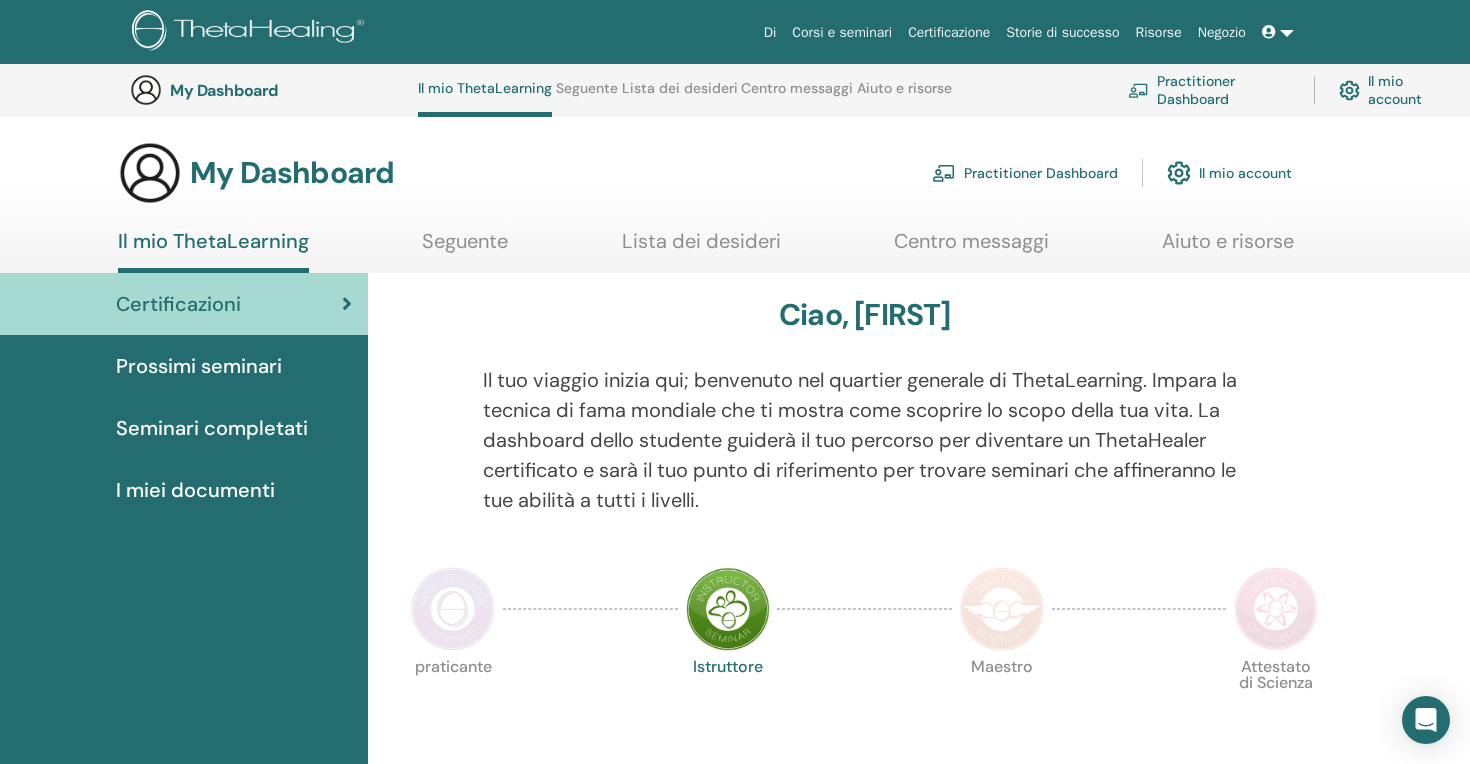scroll, scrollTop: 1793, scrollLeft: 0, axis: vertical 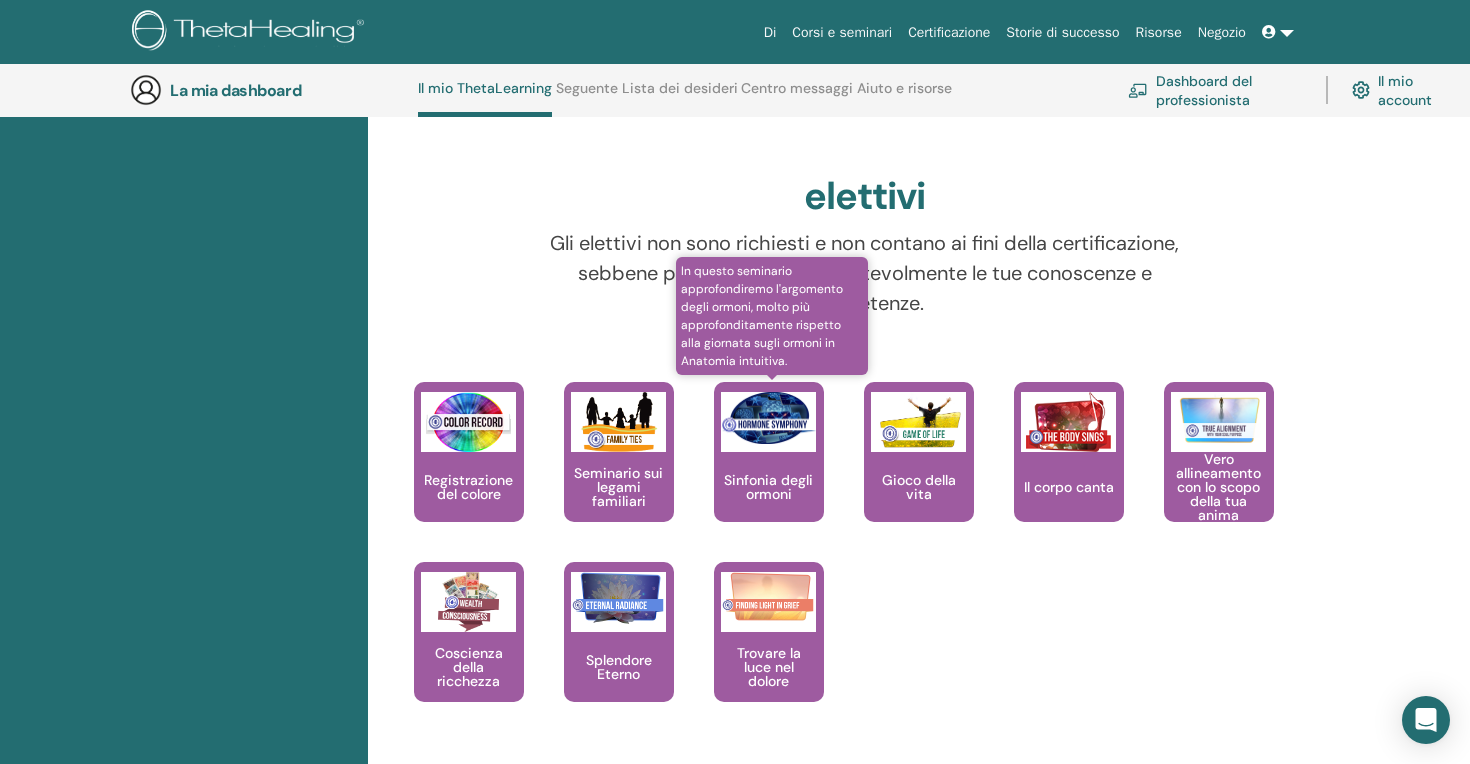 click on "Sinfonia degli ormoni" at bounding box center (768, 487) 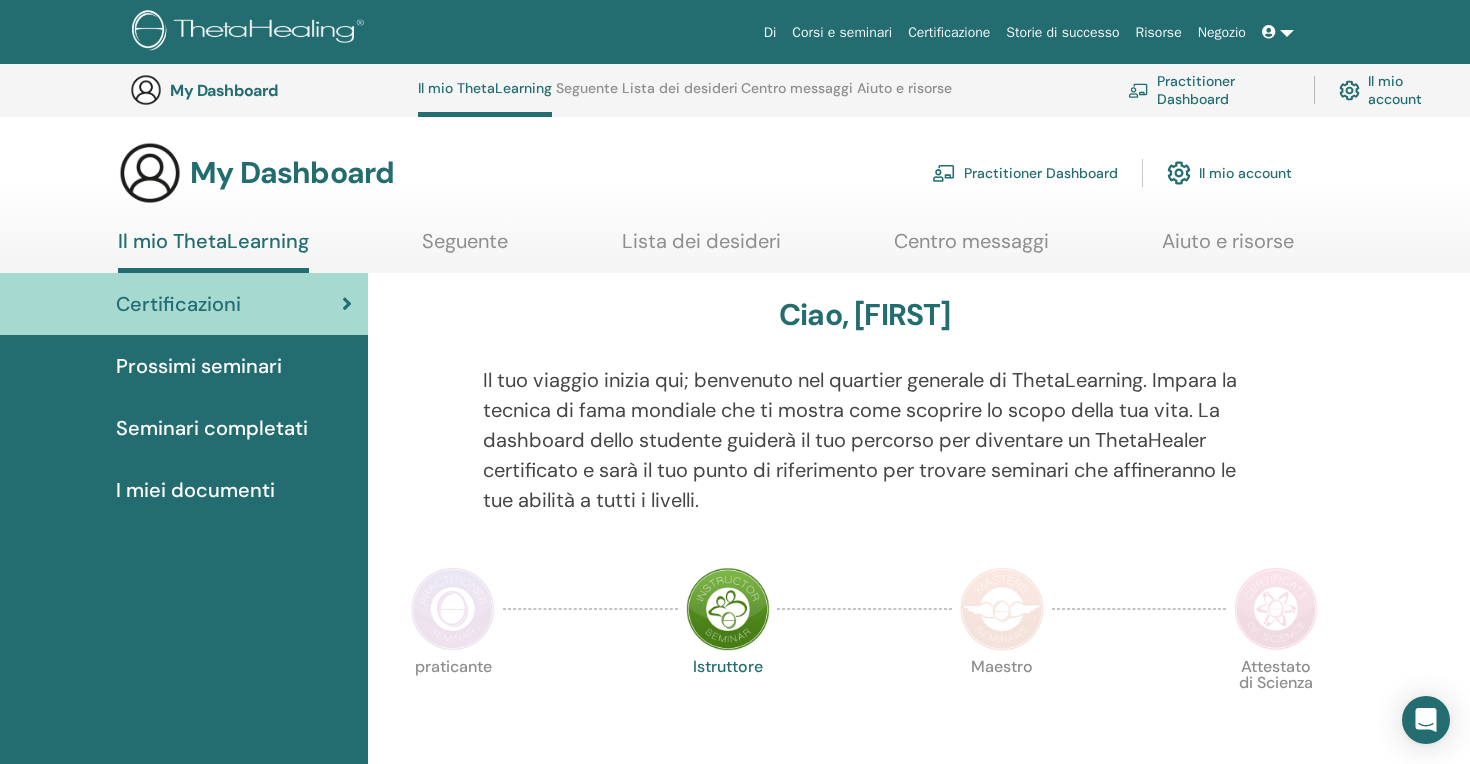 scroll, scrollTop: 1793, scrollLeft: 0, axis: vertical 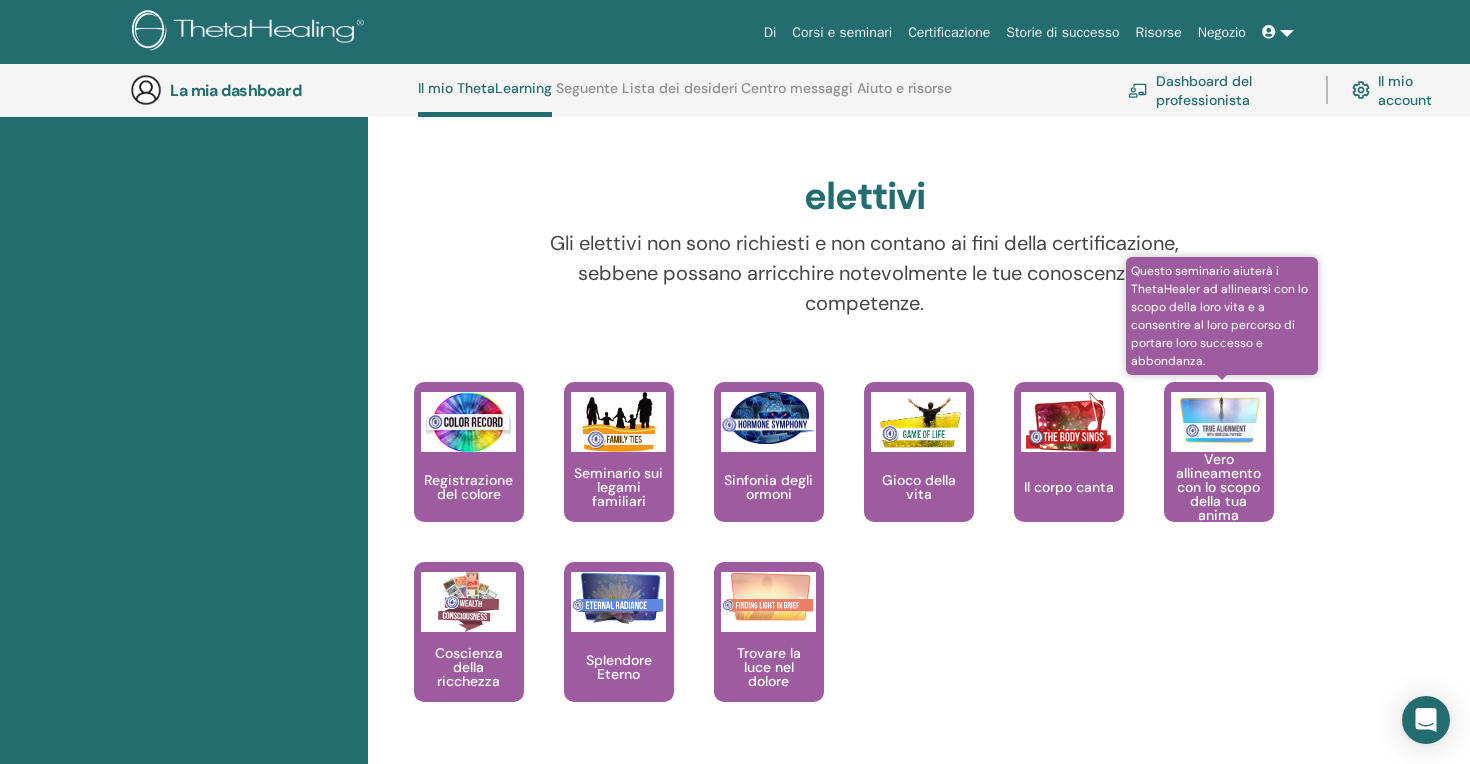 click on "Vero allineamento con lo scopo della tua anima" at bounding box center (1218, 487) 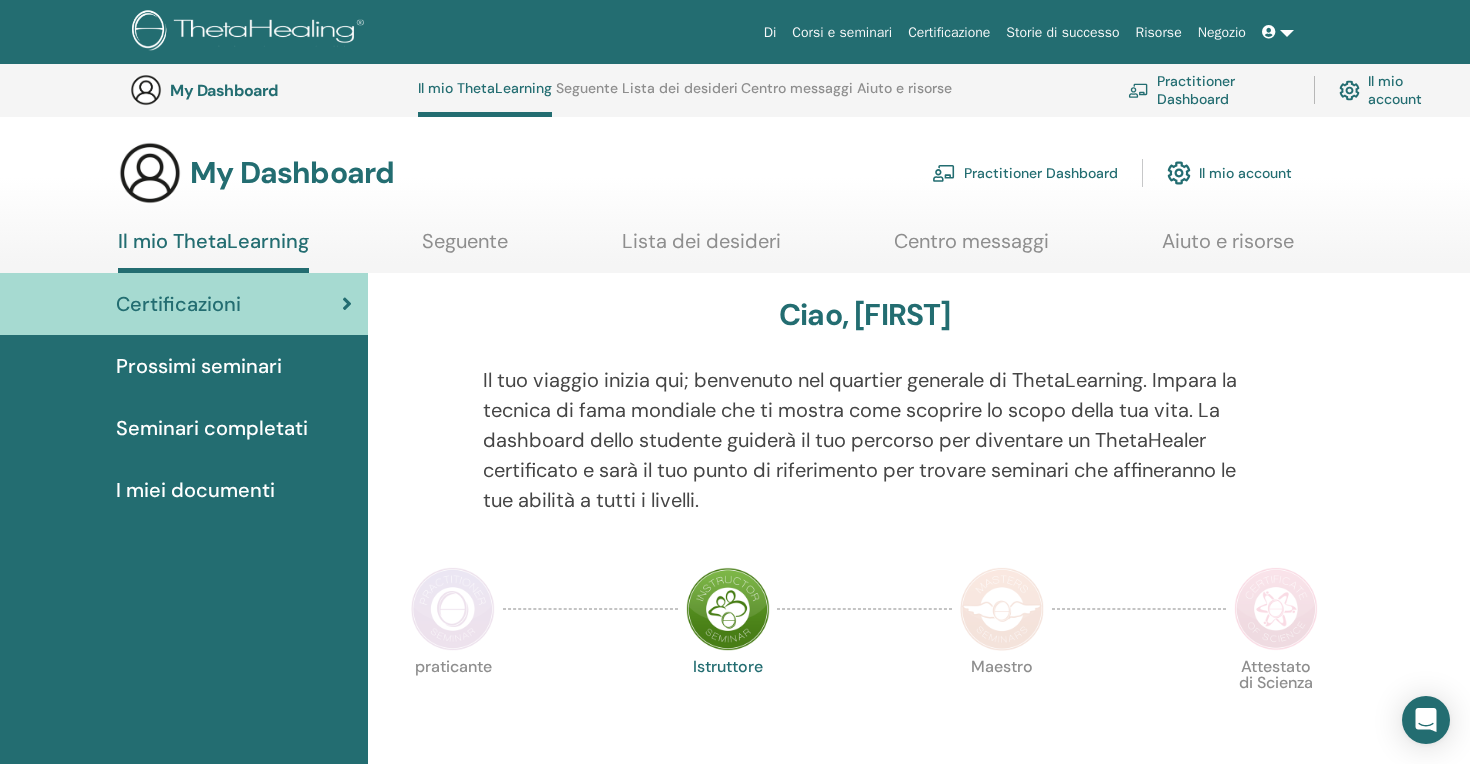 scroll, scrollTop: 1793, scrollLeft: 0, axis: vertical 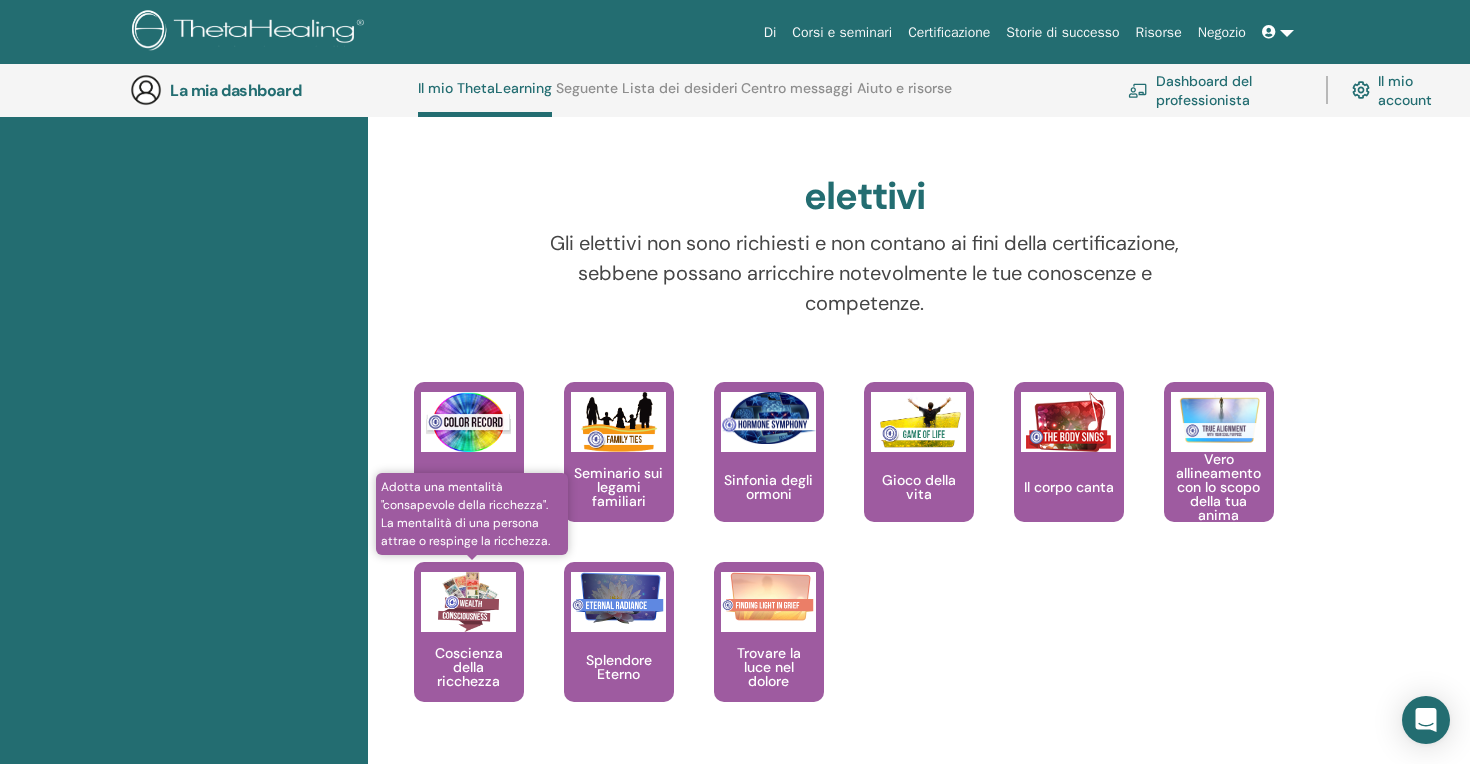 click on "Coscienza della ricchezza" at bounding box center (469, 667) 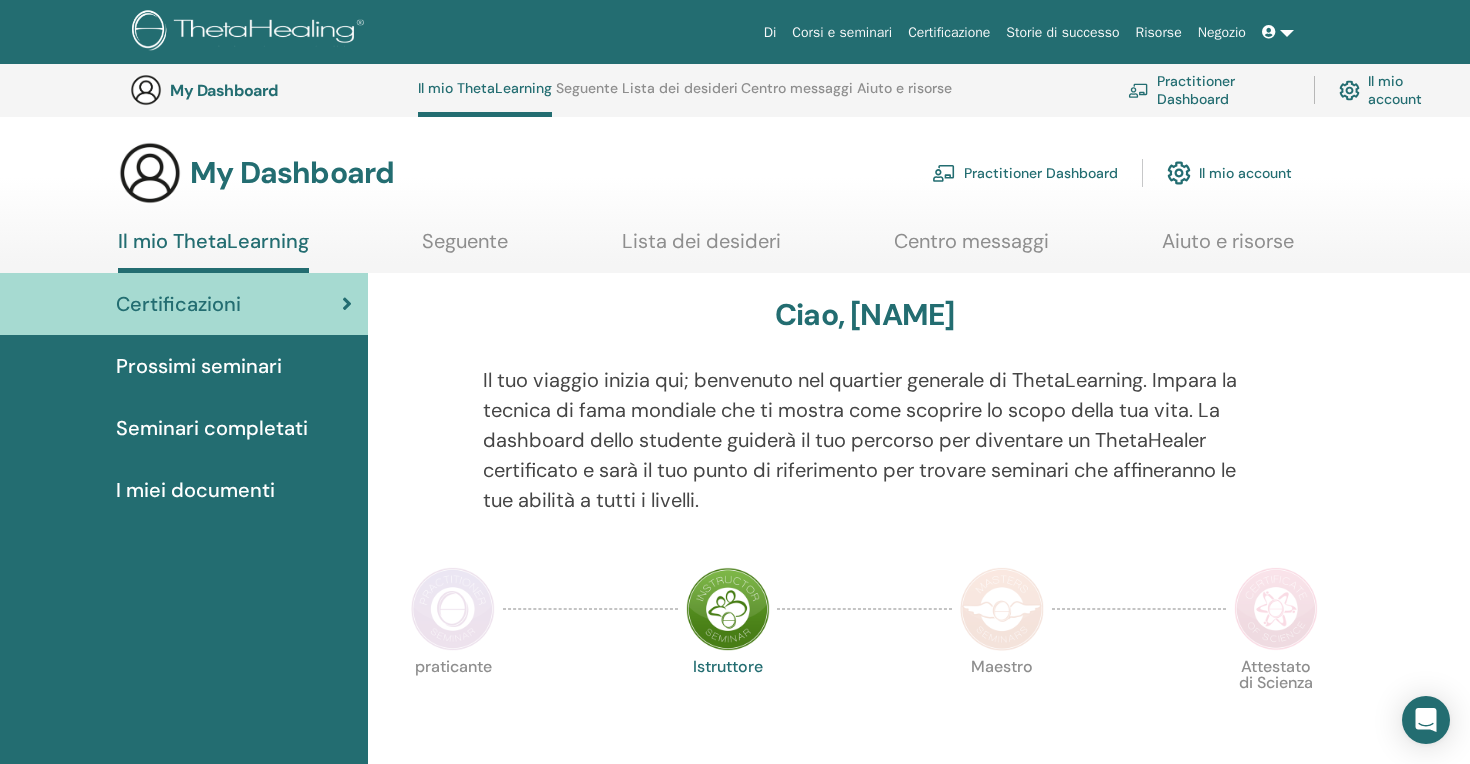 scroll, scrollTop: 1793, scrollLeft: 0, axis: vertical 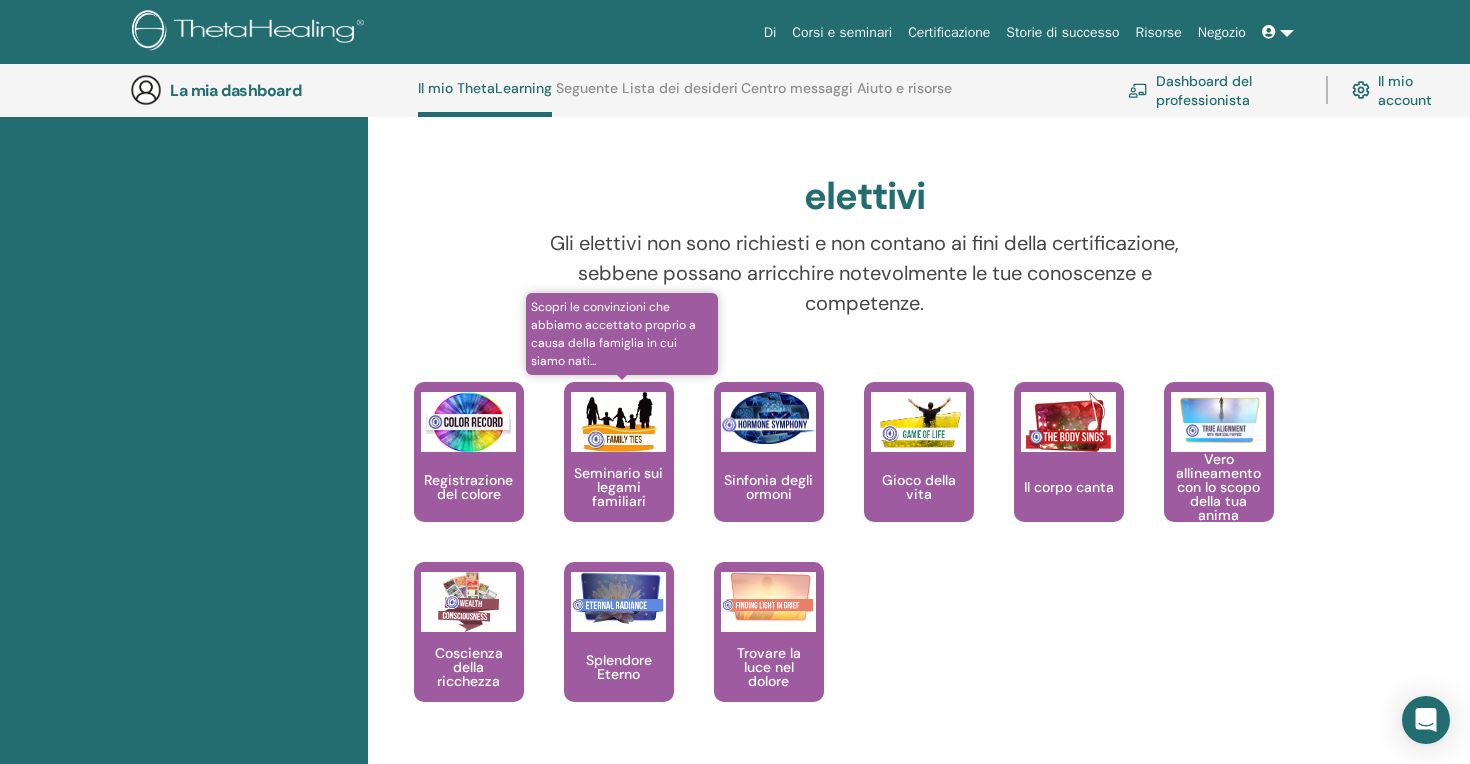 click on "Seminario sui legami familiari" at bounding box center (619, 452) 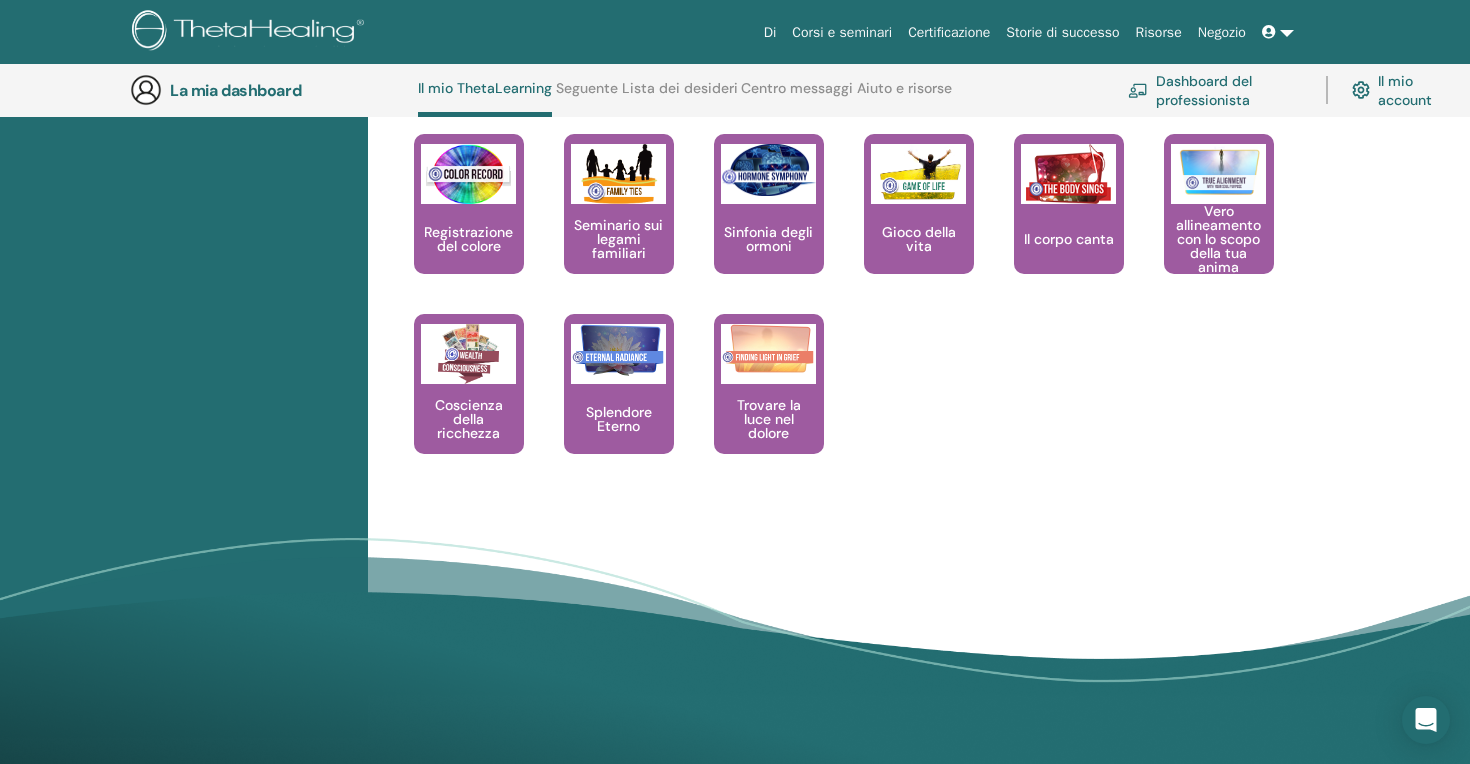 scroll, scrollTop: 1782, scrollLeft: 0, axis: vertical 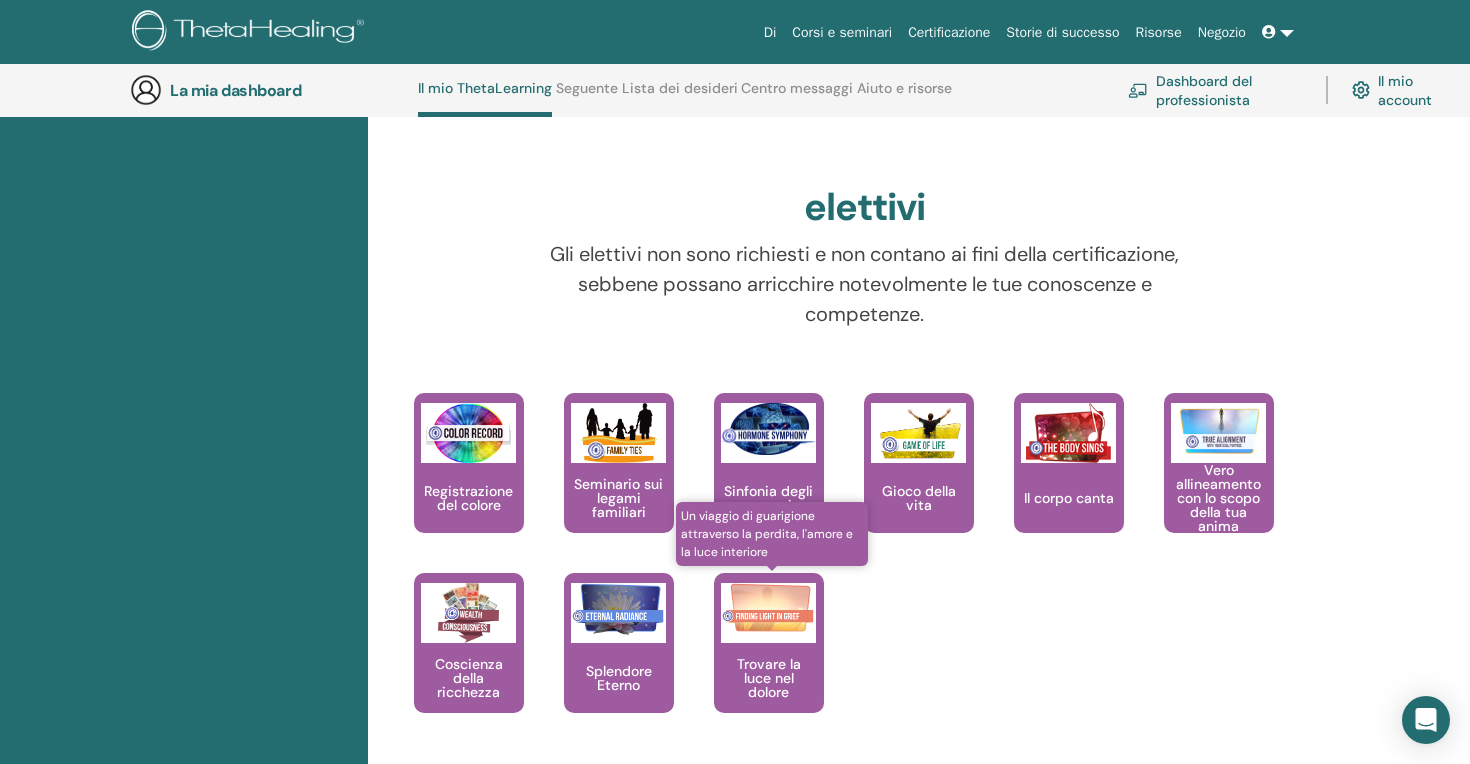 click on "Trovare la luce nel dolore" at bounding box center (769, 678) 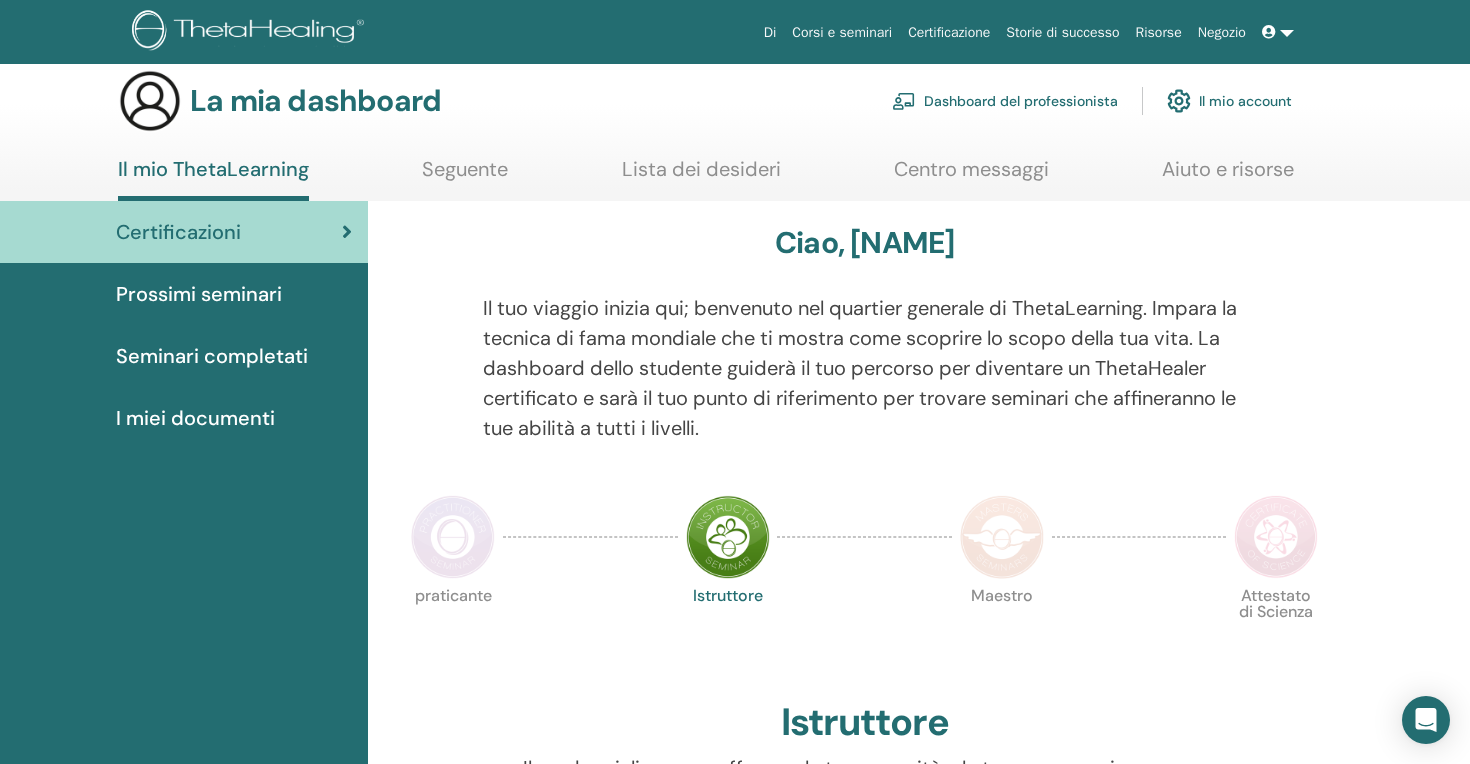 scroll, scrollTop: 0, scrollLeft: 0, axis: both 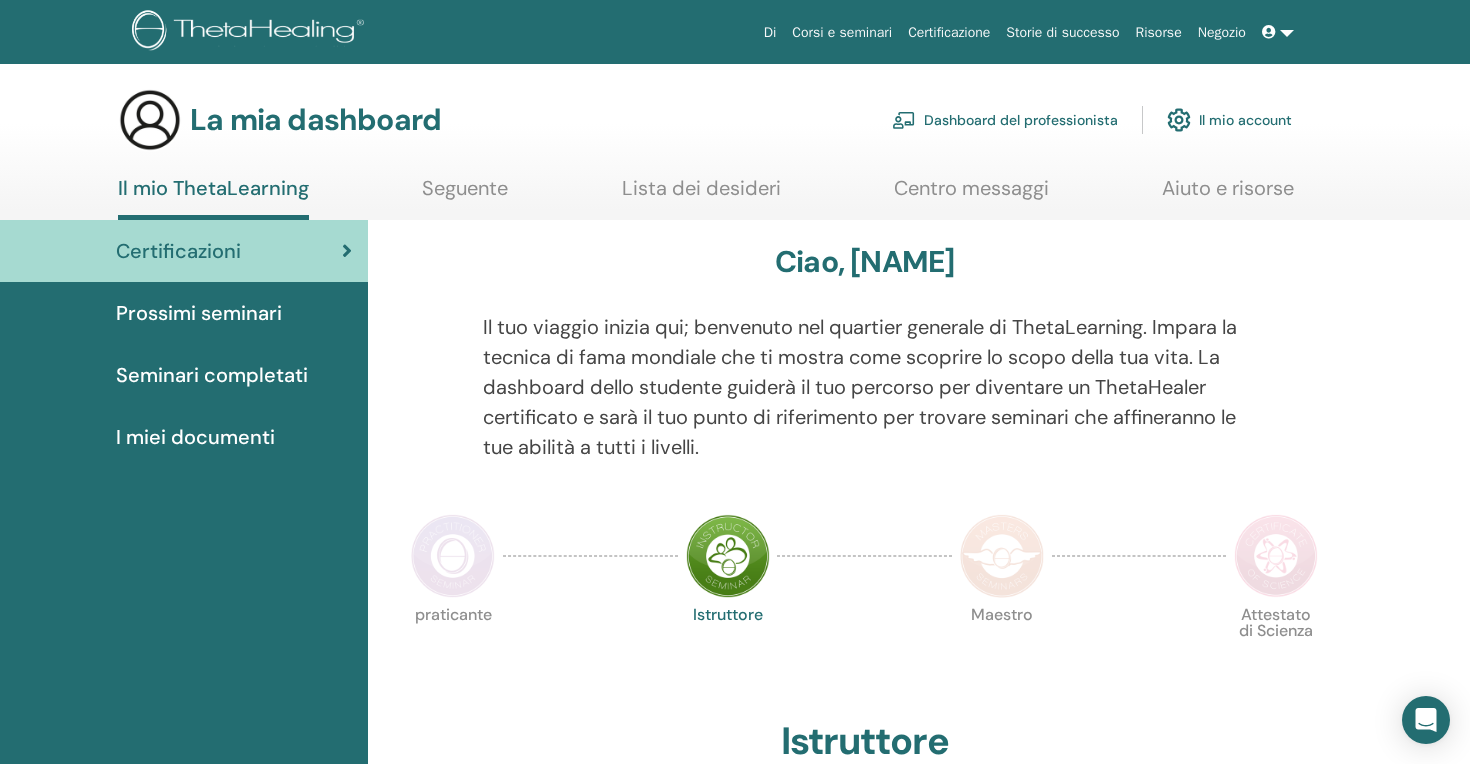 click on "Seminari completati" at bounding box center [212, 375] 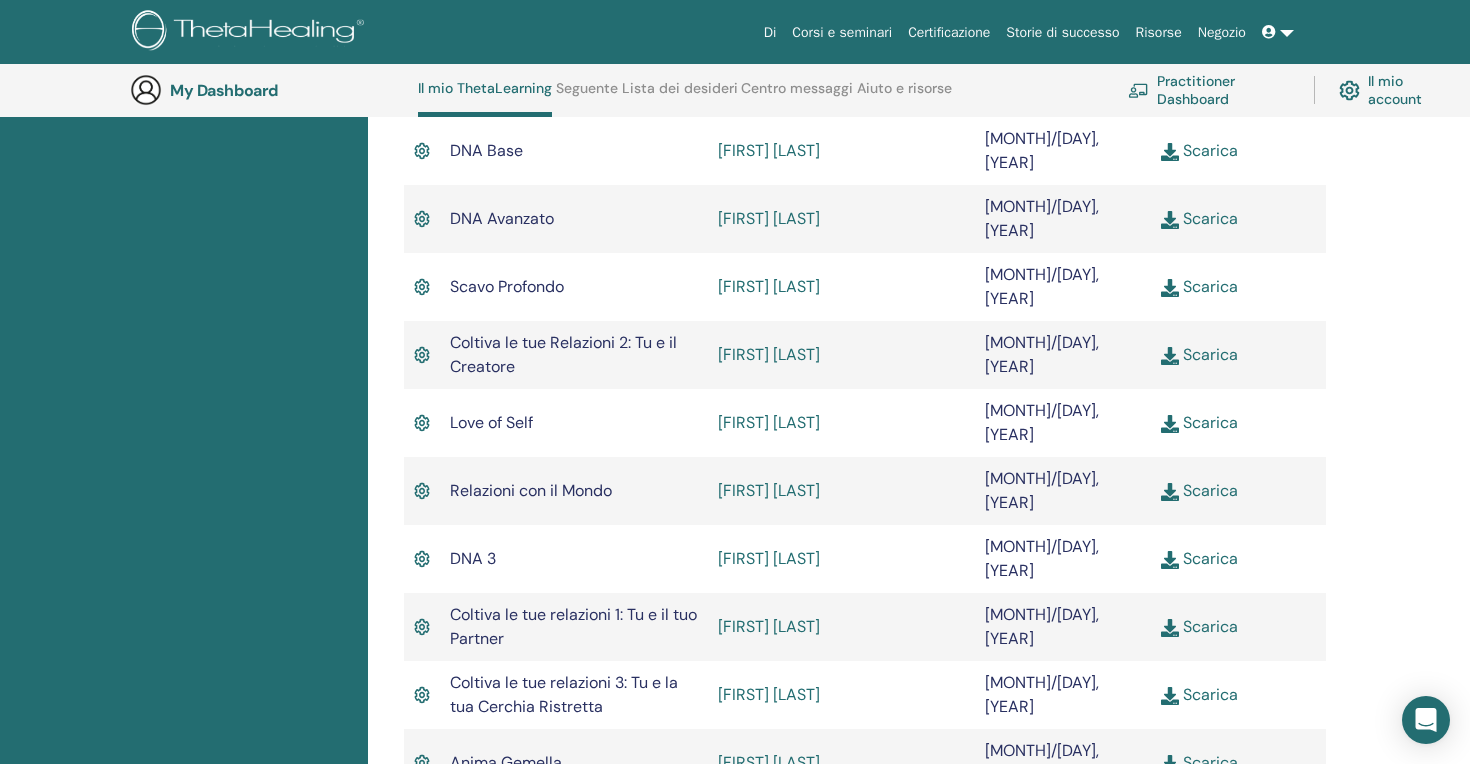 scroll, scrollTop: 671, scrollLeft: 0, axis: vertical 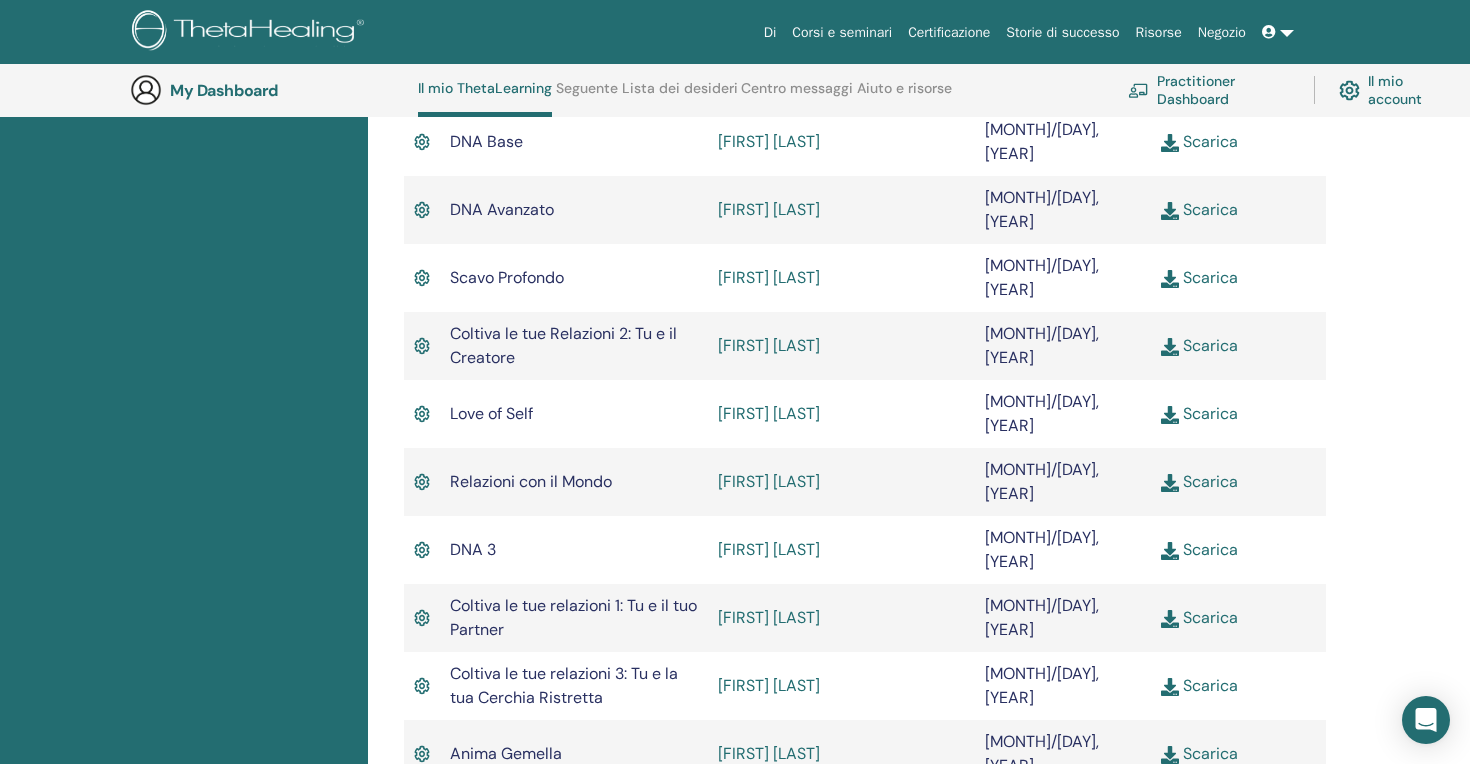click on "Scarica" at bounding box center (1199, 549) 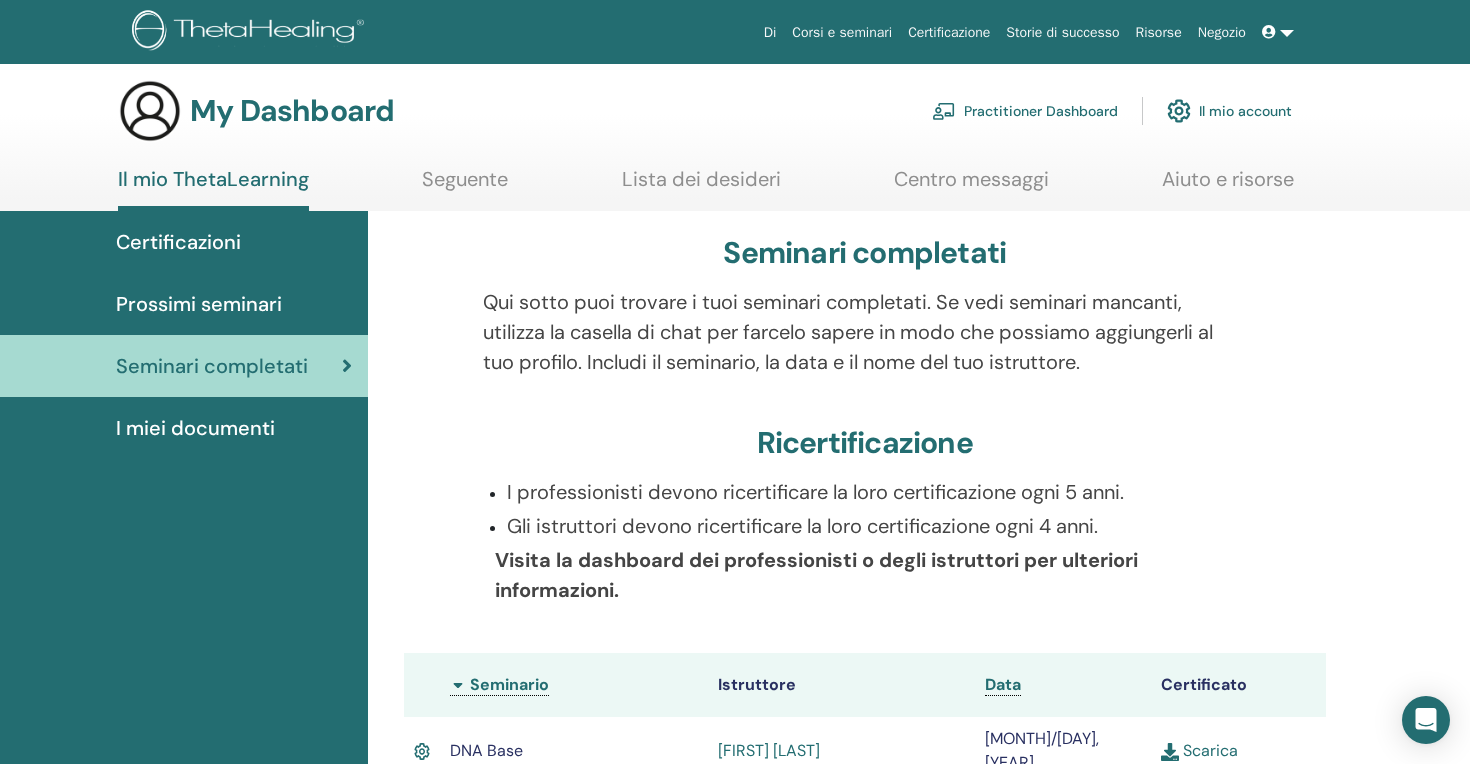 scroll, scrollTop: 7, scrollLeft: 0, axis: vertical 